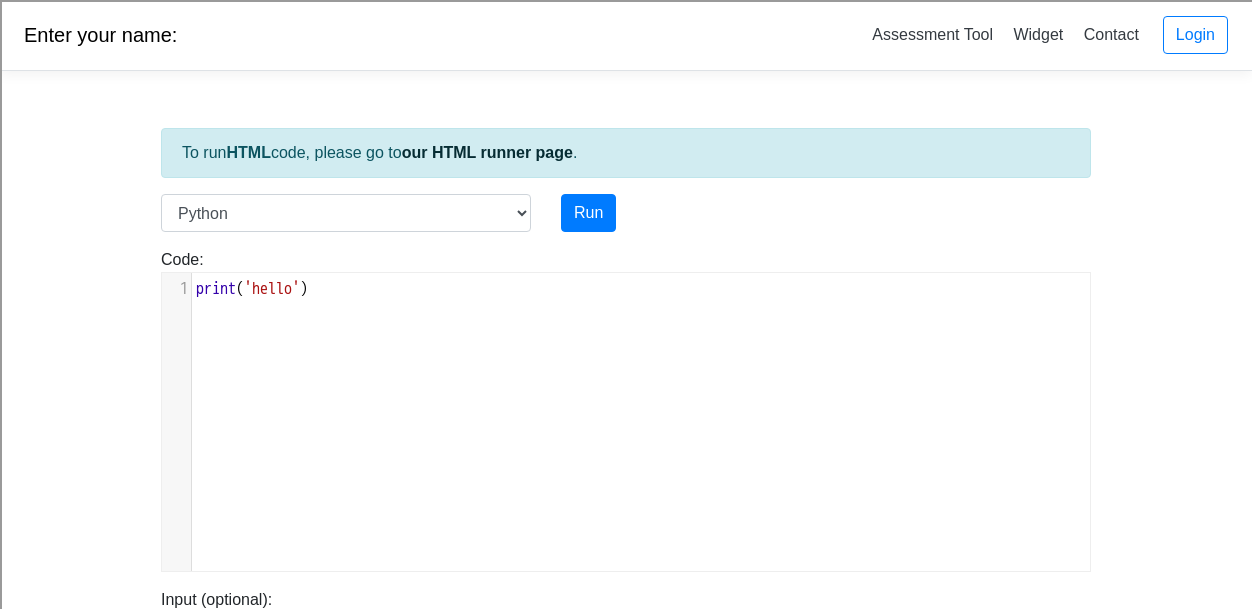 scroll, scrollTop: 0, scrollLeft: 0, axis: both 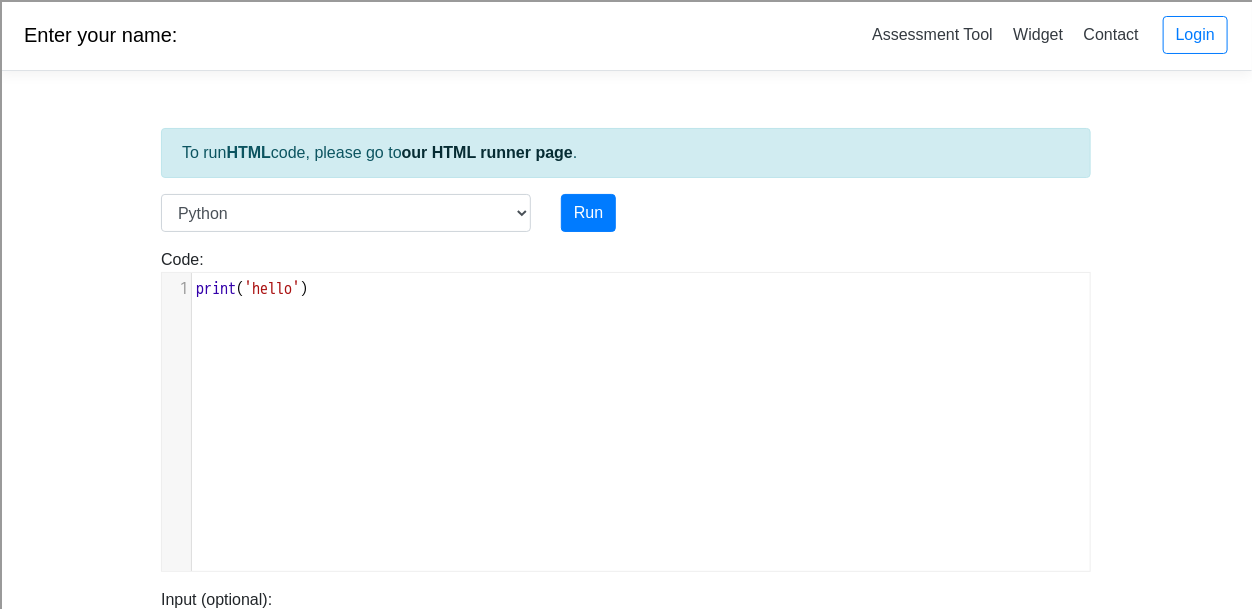 drag, startPoint x: 389, startPoint y: 277, endPoint x: -48, endPoint y: 281, distance: 437.0183 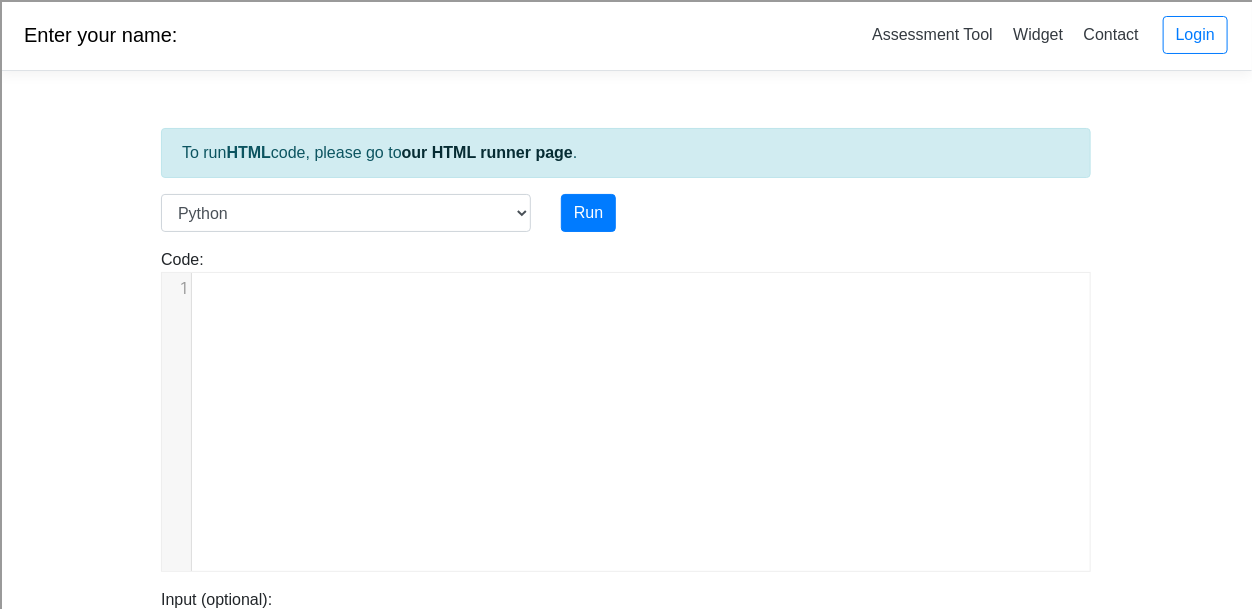 scroll, scrollTop: 189, scrollLeft: 0, axis: vertical 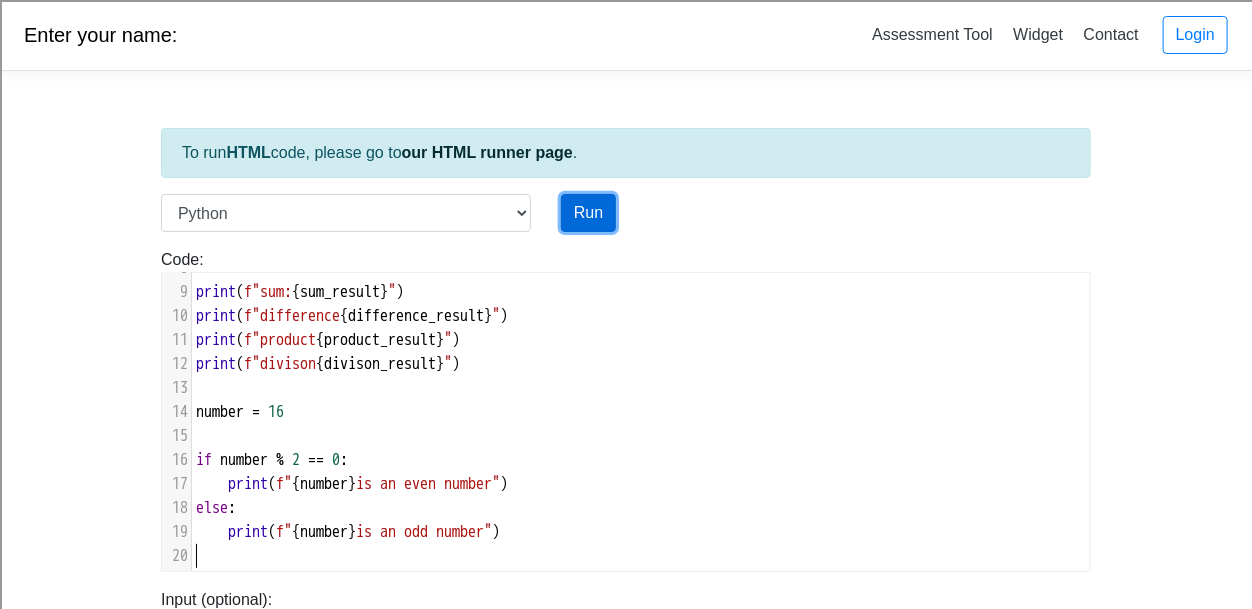 click on "Run" at bounding box center (588, 213) 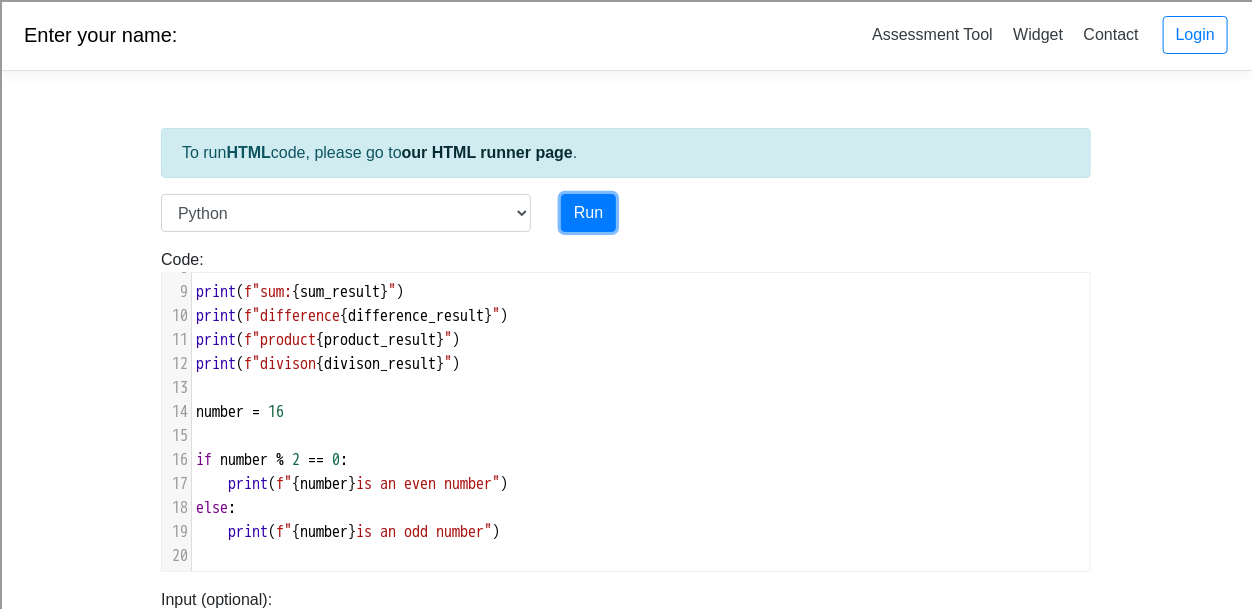 type on "https://codetester.io/runner?s=GJXeZ9PgzR" 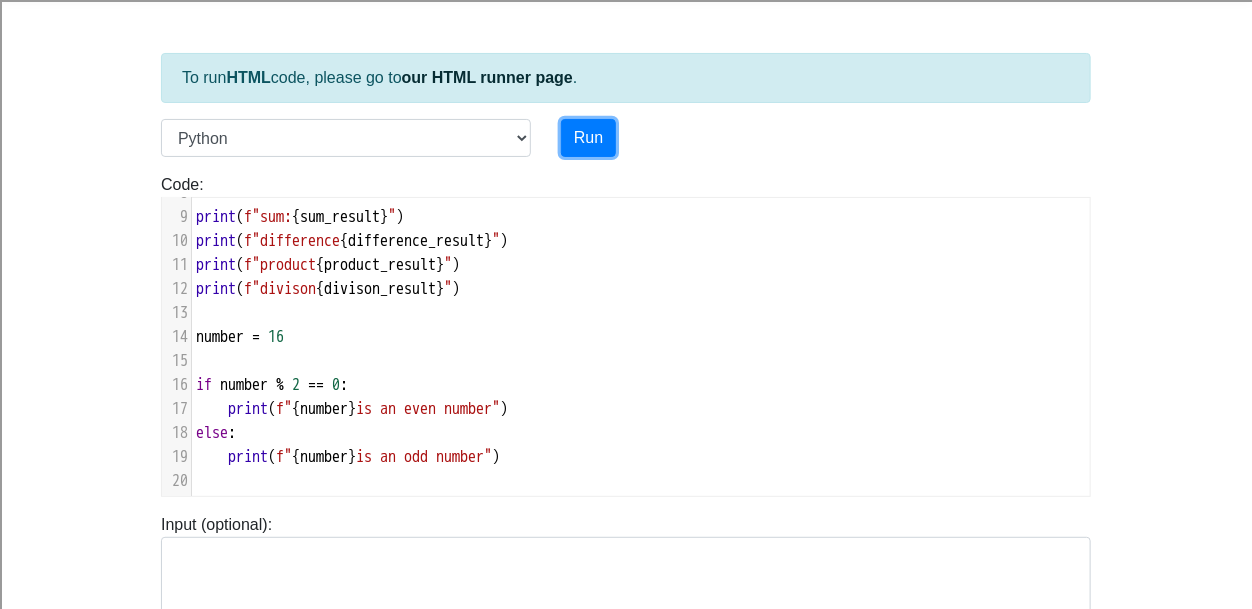 scroll, scrollTop: 58, scrollLeft: 0, axis: vertical 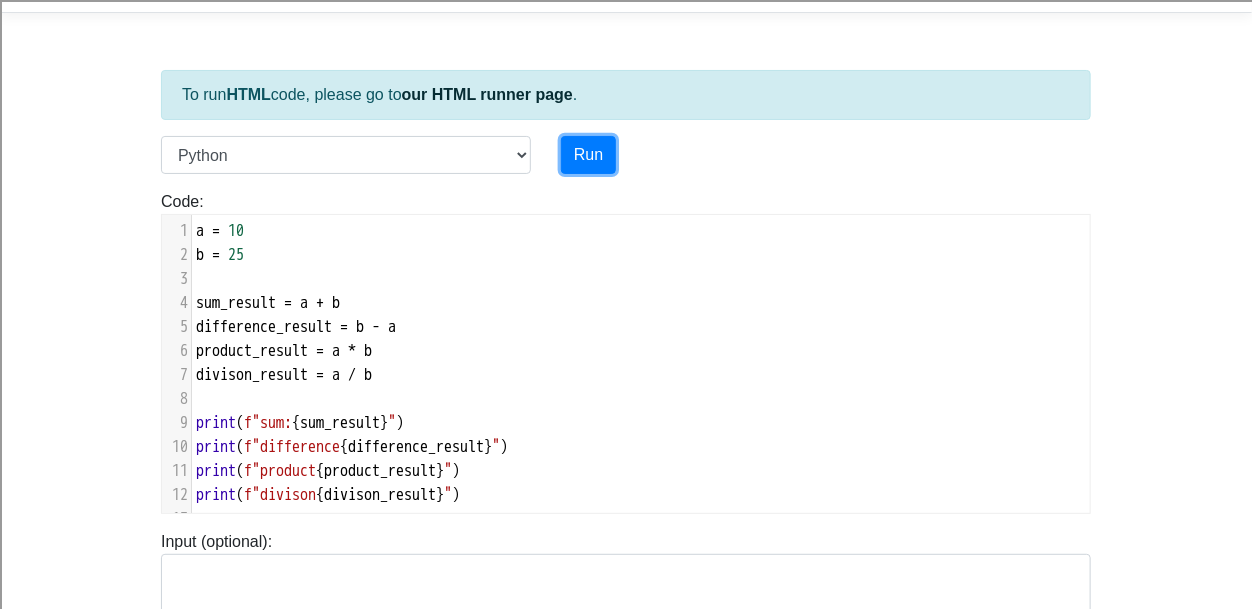 click on "1" at bounding box center [176, 231] 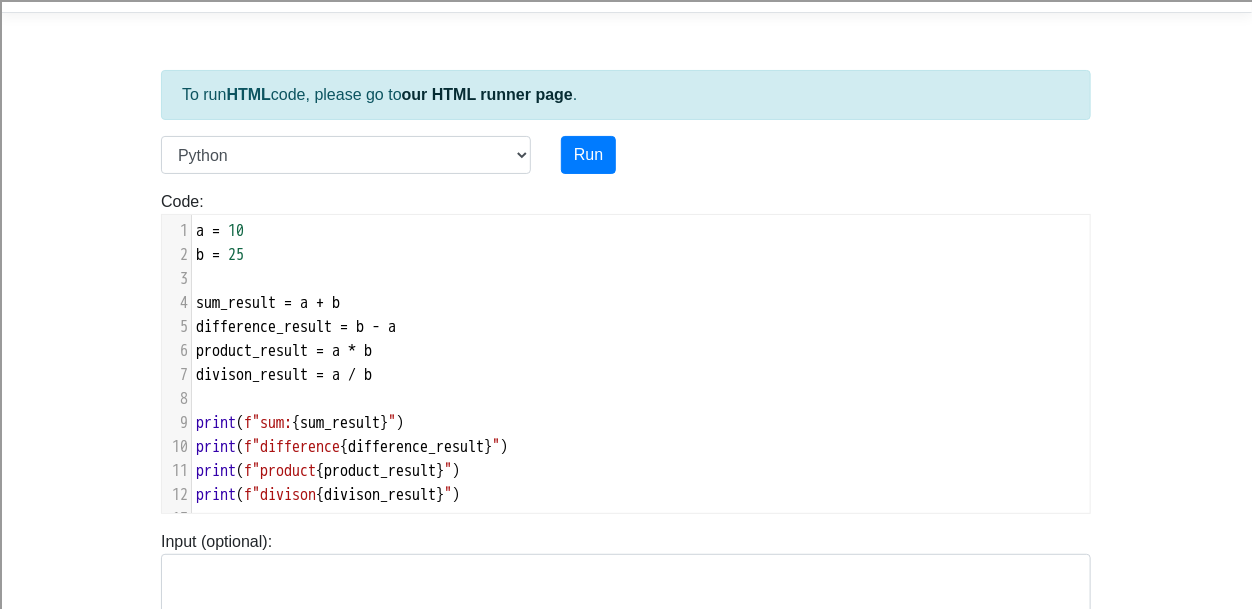 click on "a" at bounding box center [200, 231] 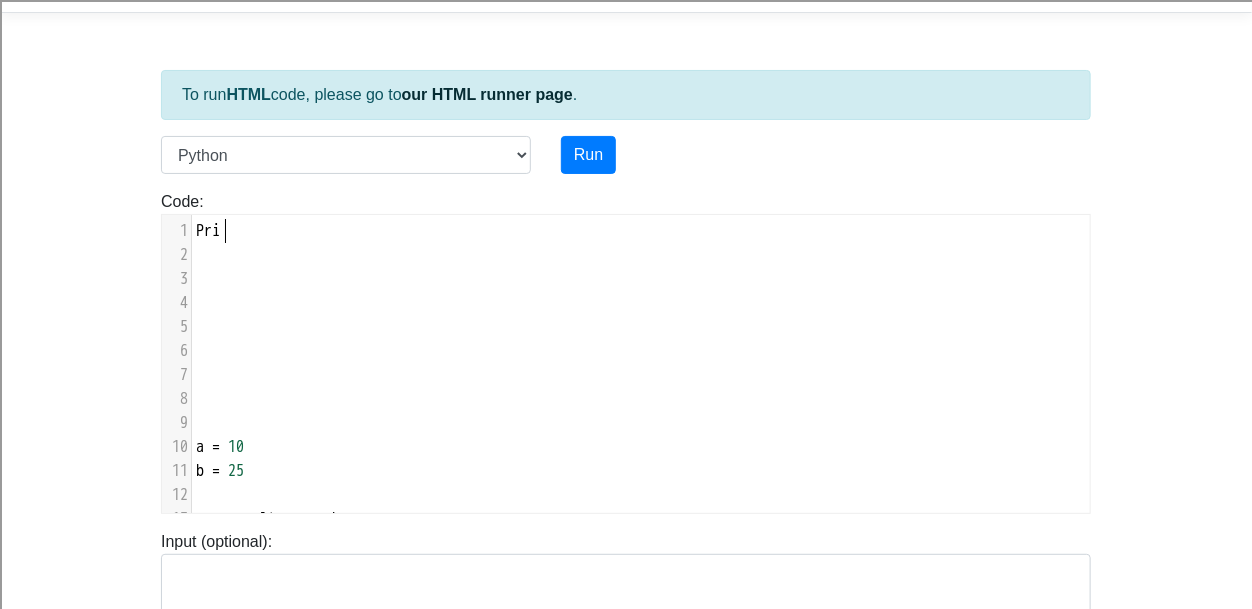 type on "Print" 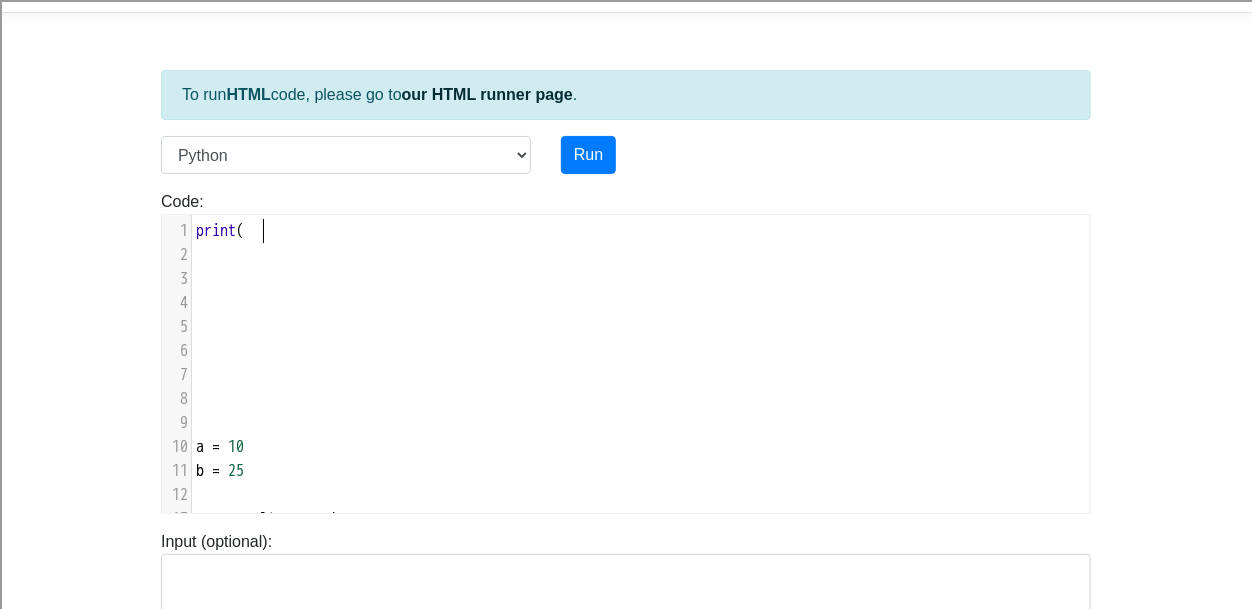scroll, scrollTop: 8, scrollLeft: 65, axis: both 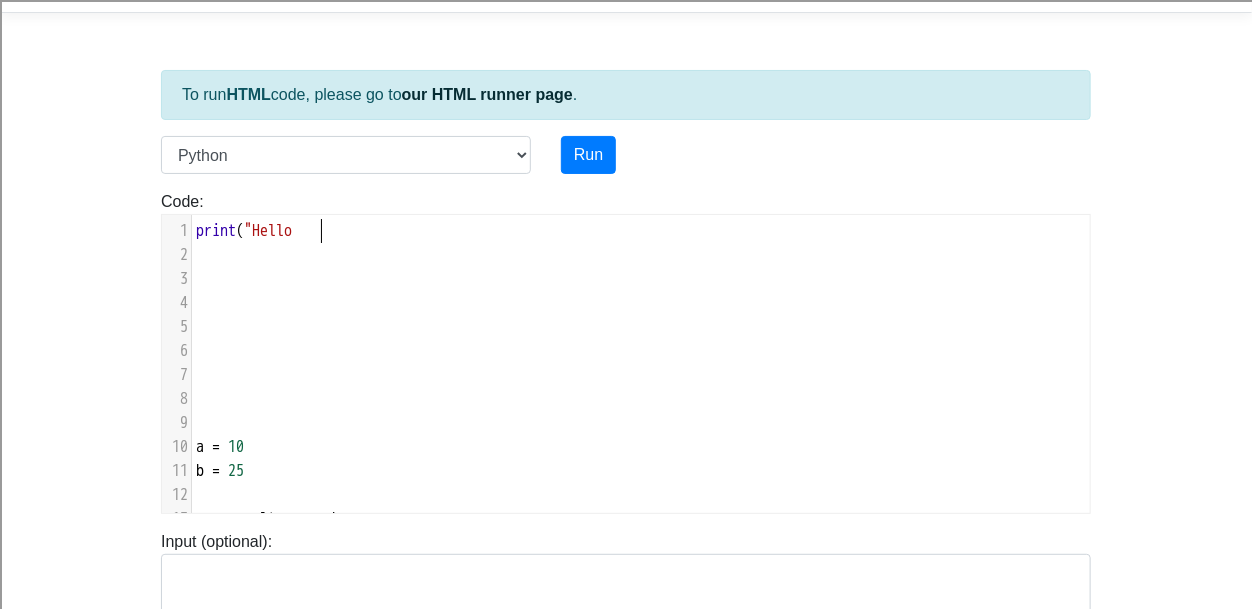type on ""Hello" 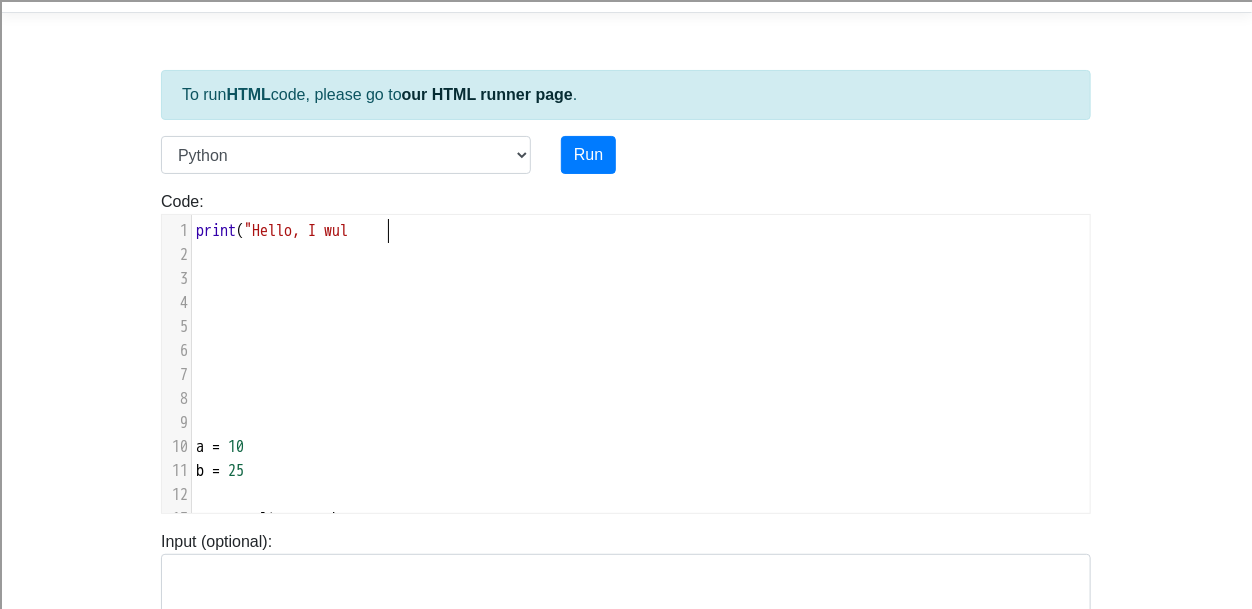 type on ", I wull" 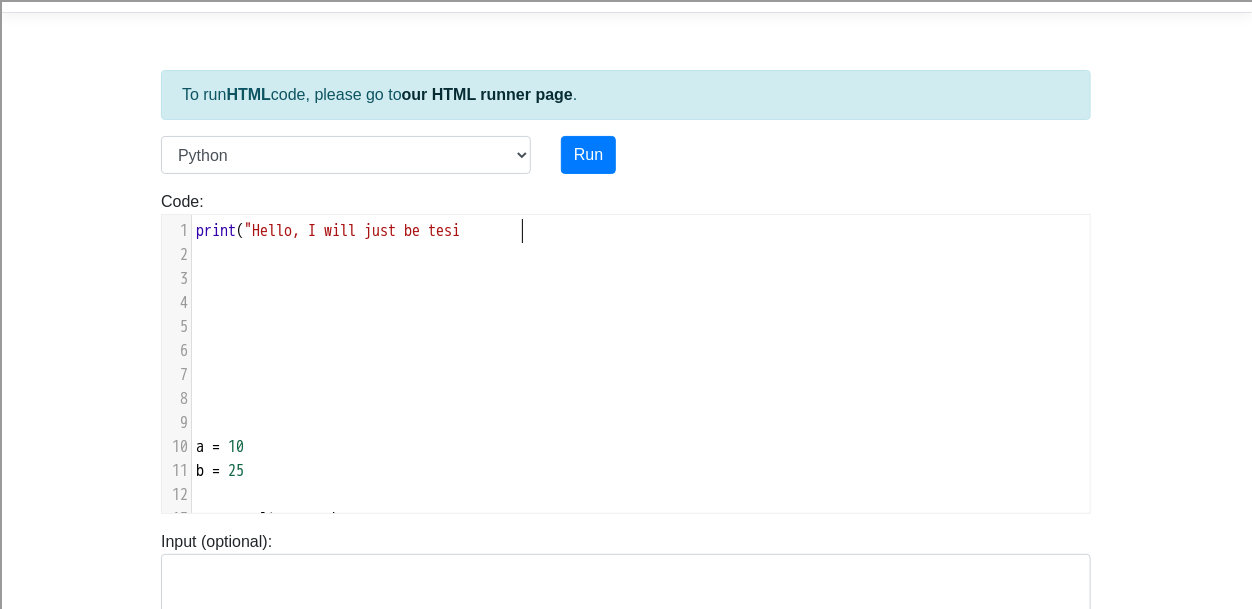type on "ill just be tesin" 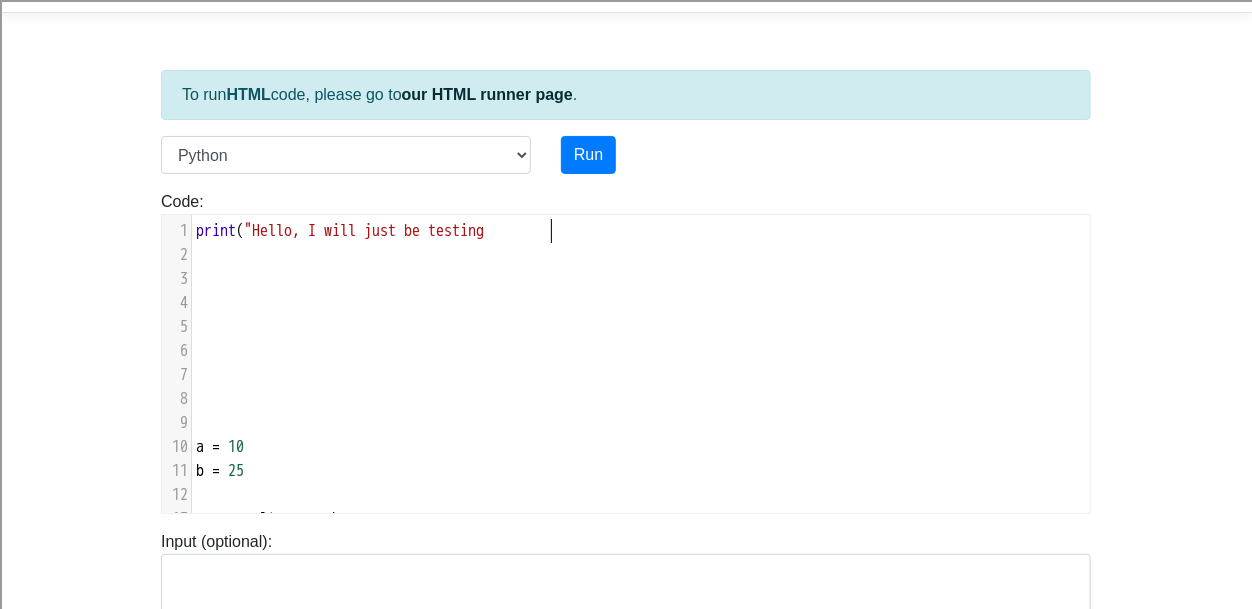 type on "ting f" 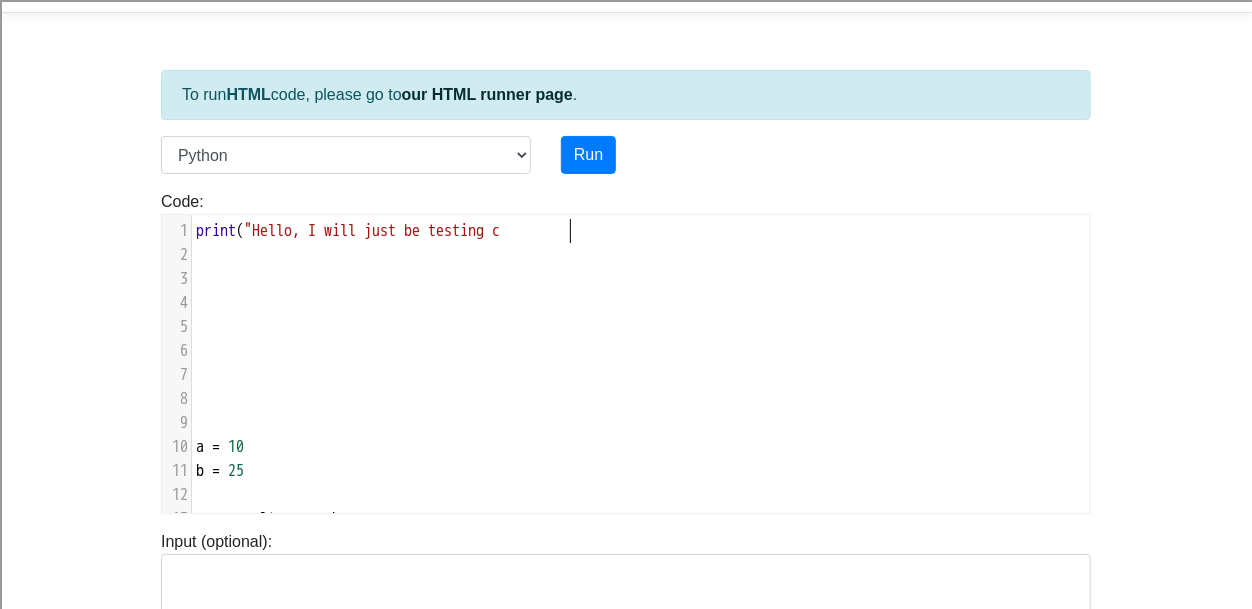 type on "coee" 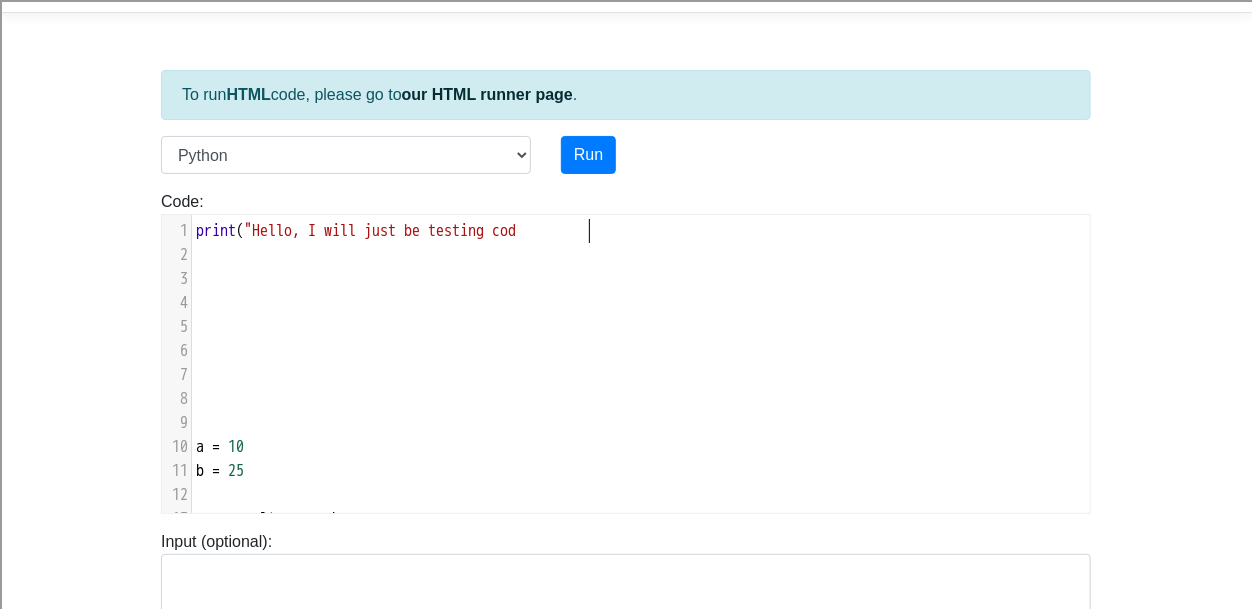 scroll, scrollTop: 8, scrollLeft: 18, axis: both 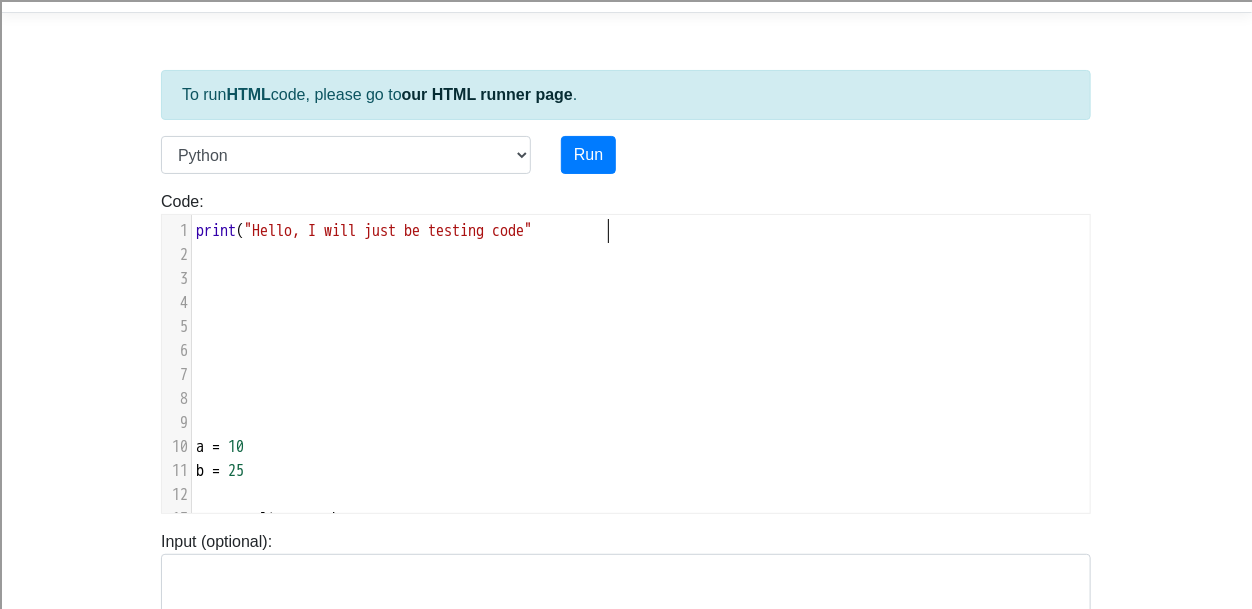 type on "de")" 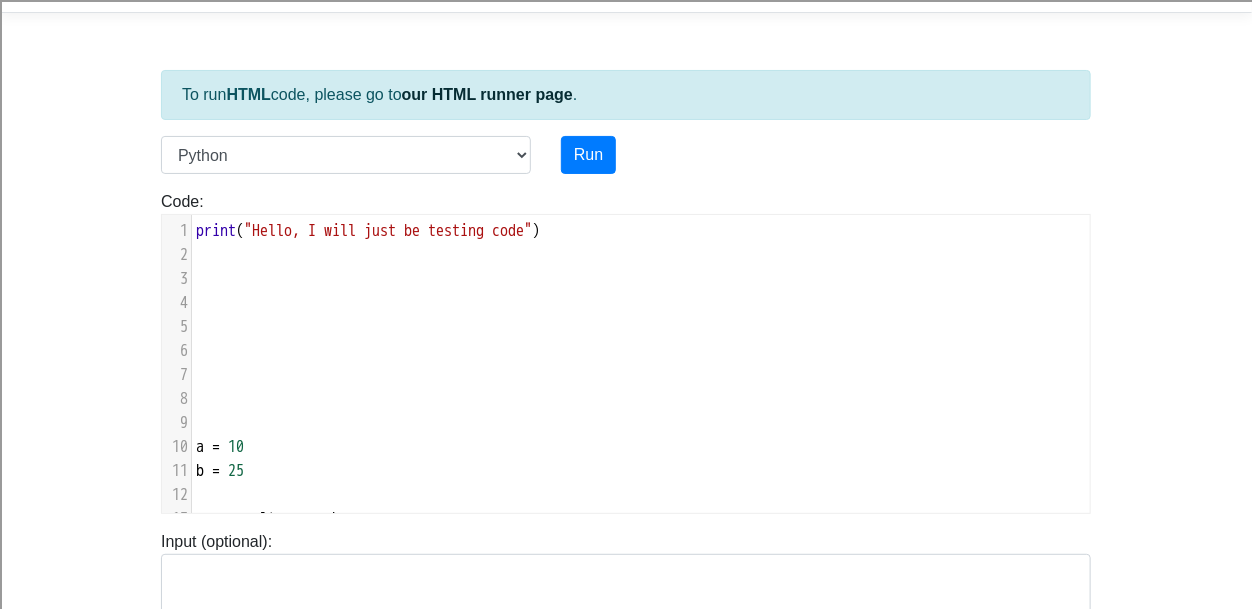 click on "​" at bounding box center (641, 303) 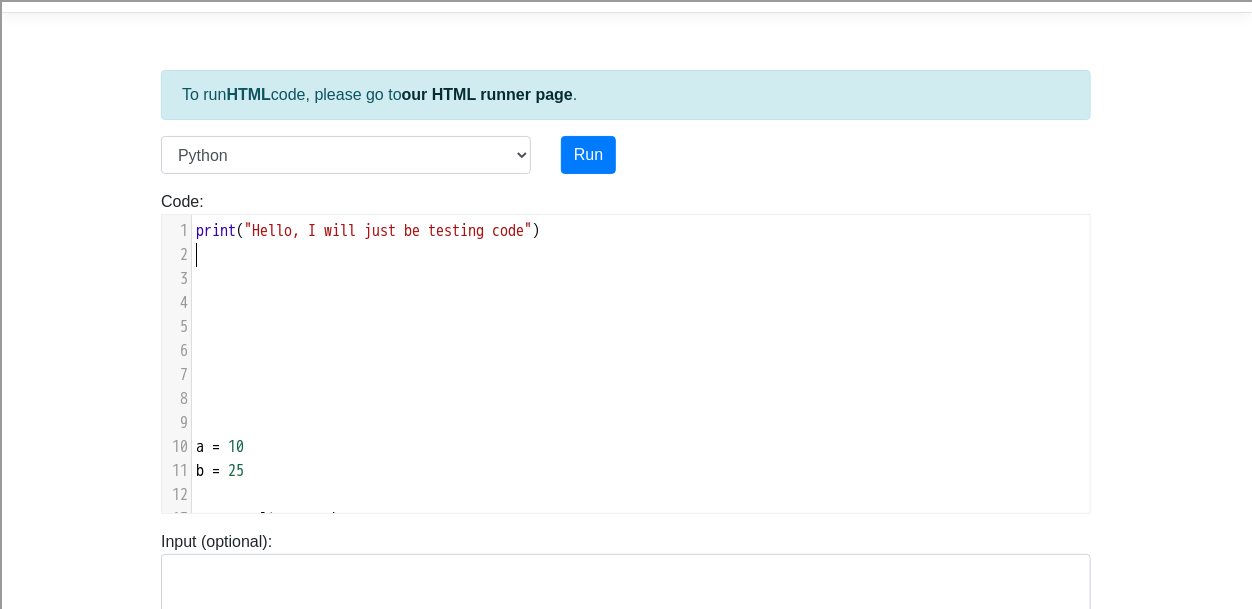 click on "​" at bounding box center [641, 255] 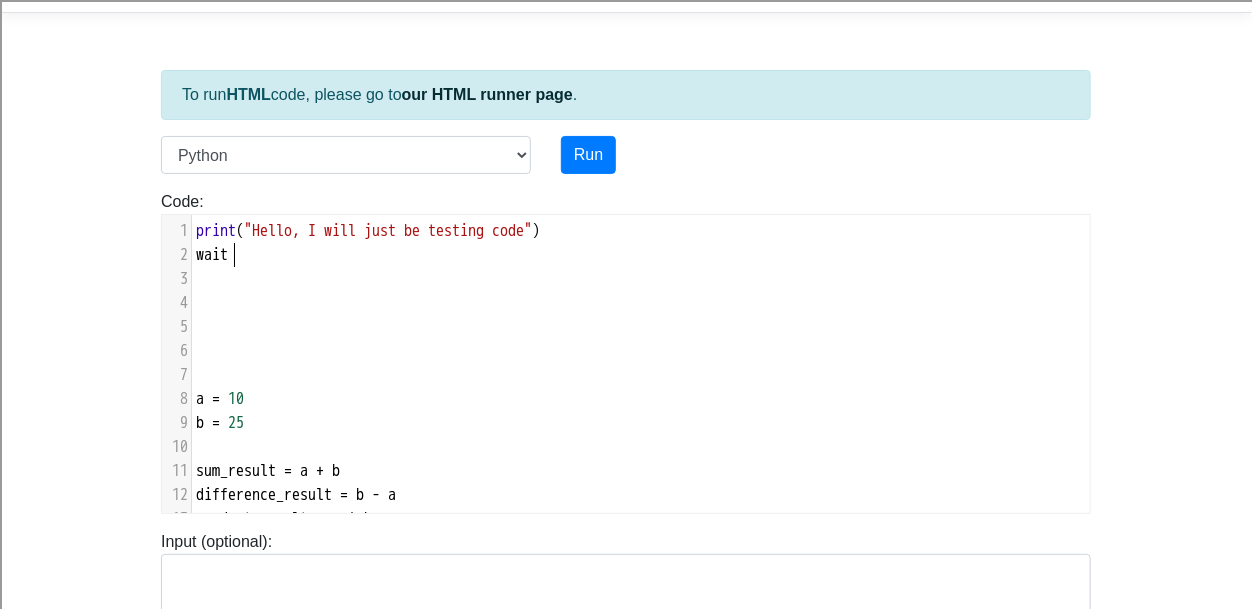 type on "wait" 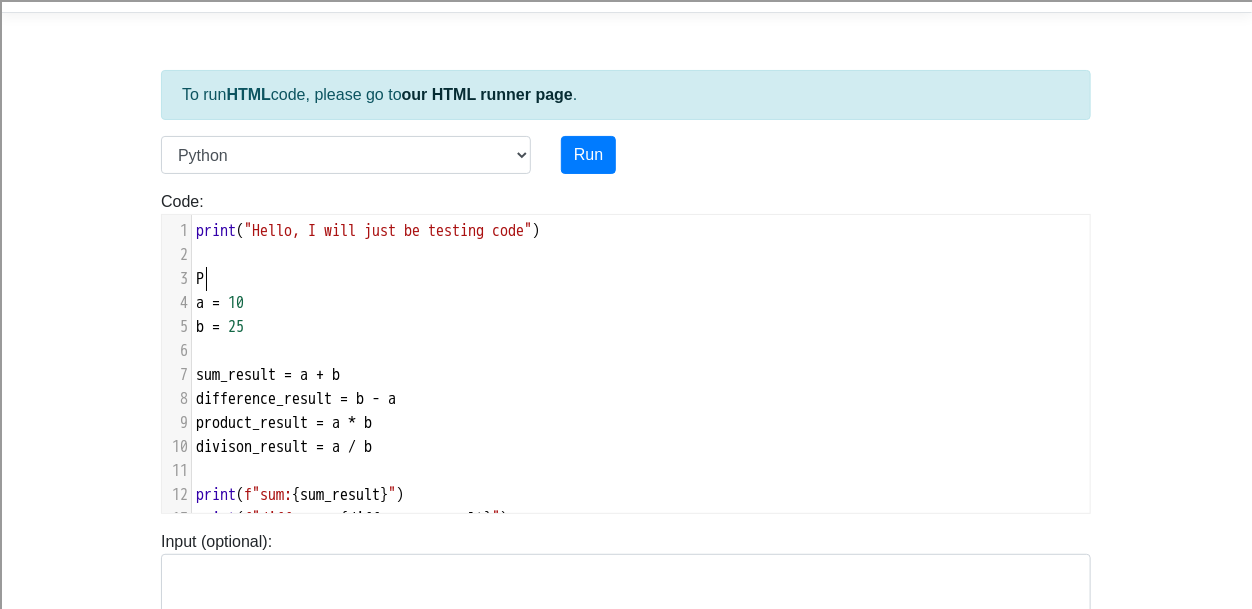type on "P" 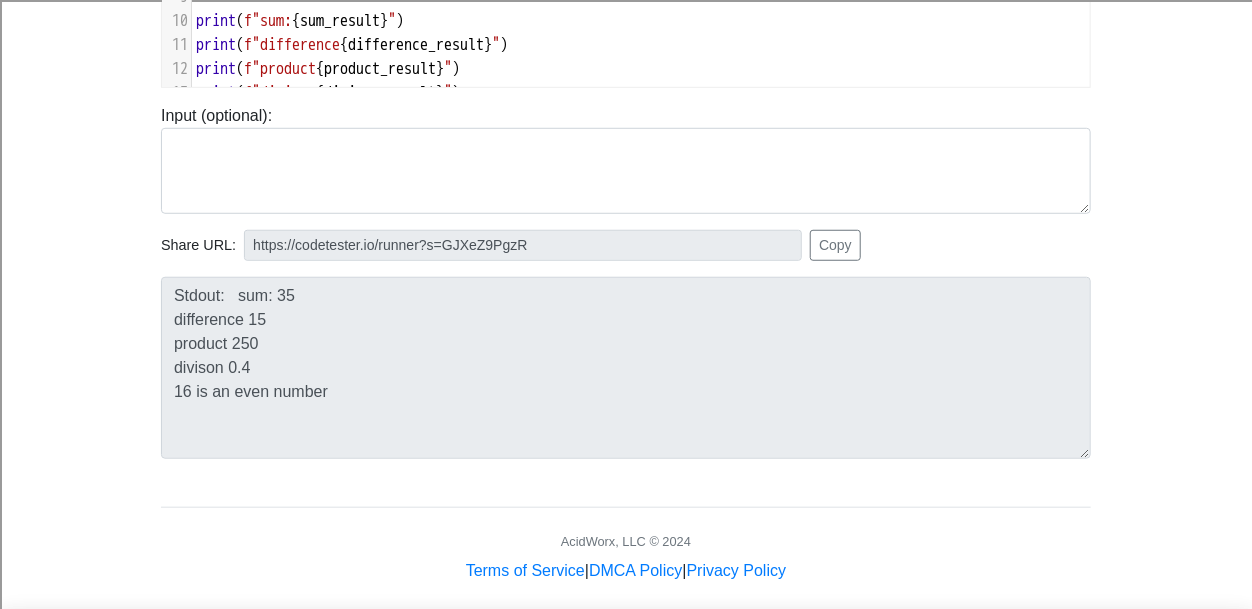 scroll, scrollTop: 476, scrollLeft: 0, axis: vertical 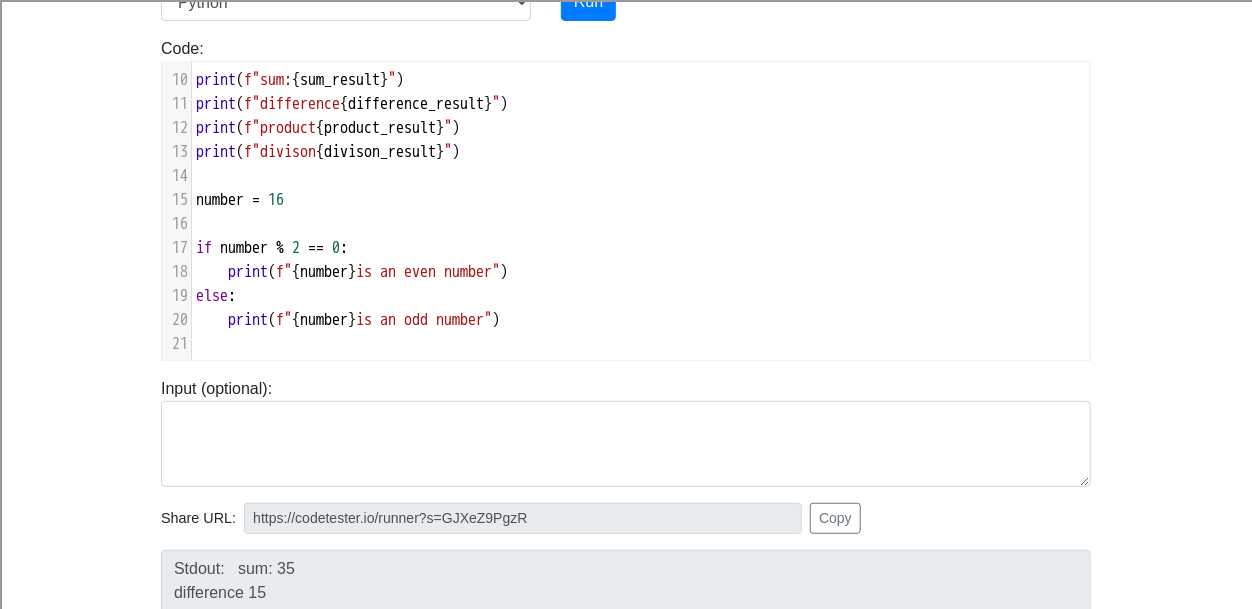 click on "​" at bounding box center [641, 344] 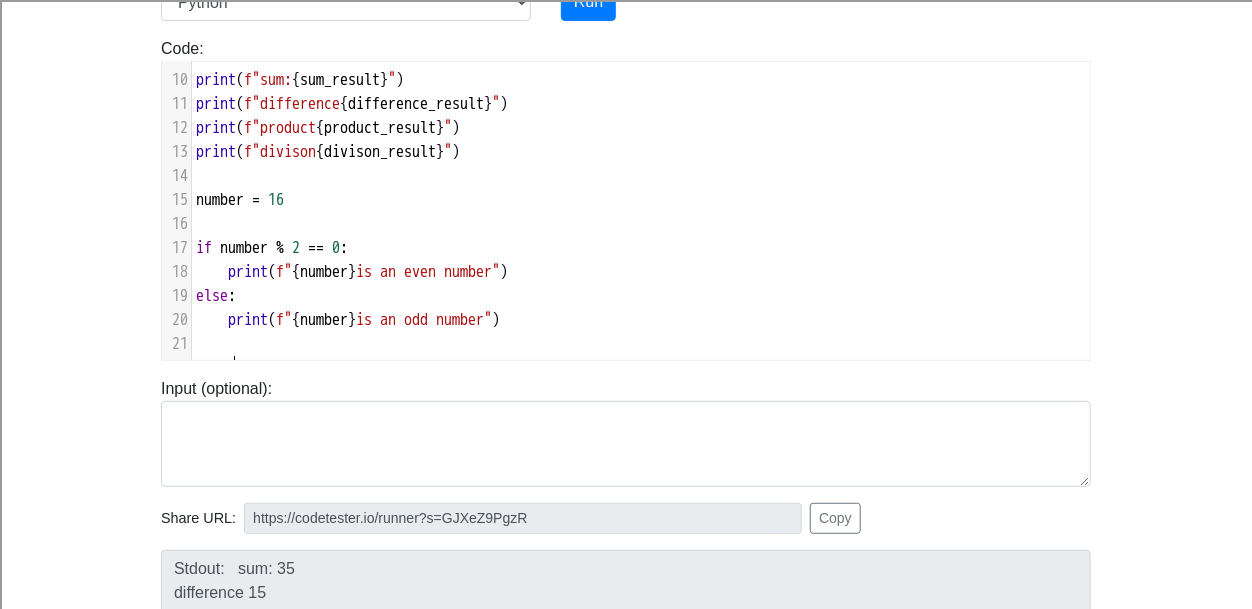 scroll, scrollTop: 237, scrollLeft: 0, axis: vertical 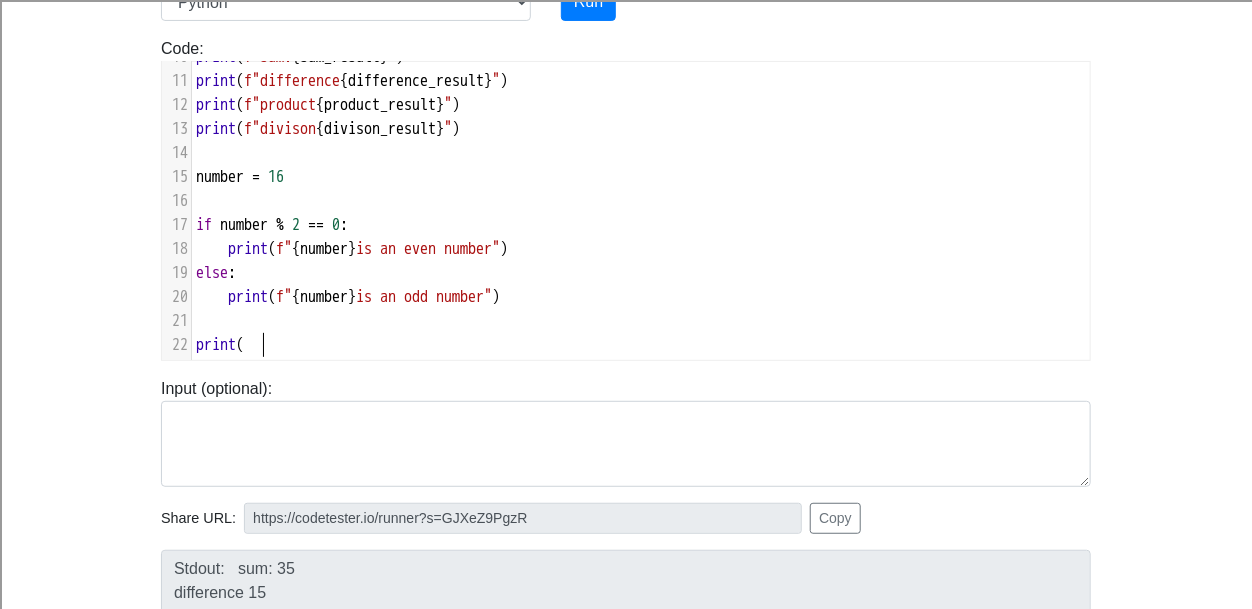 type on "print (l" 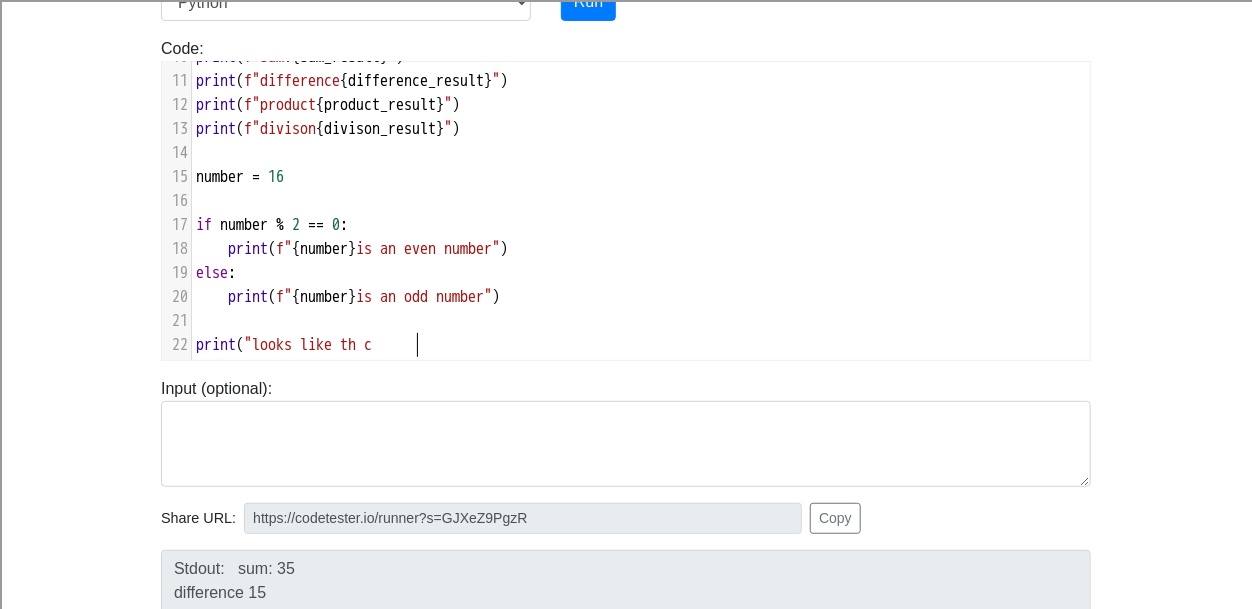 type on ""looks like th co" 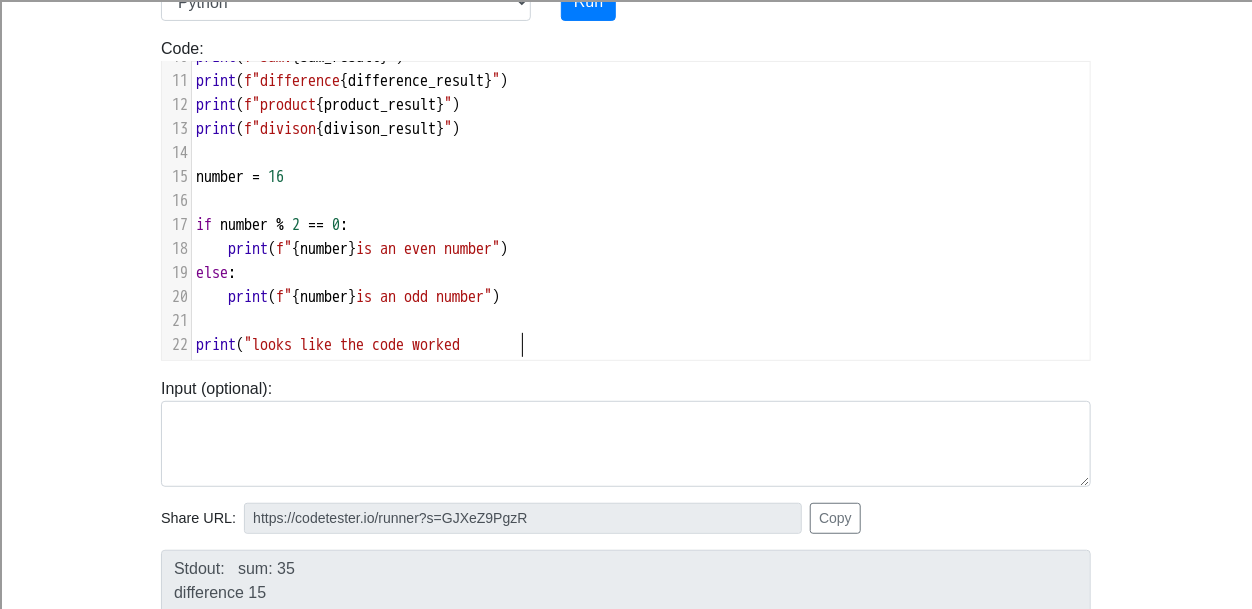 type on "he code worked"" 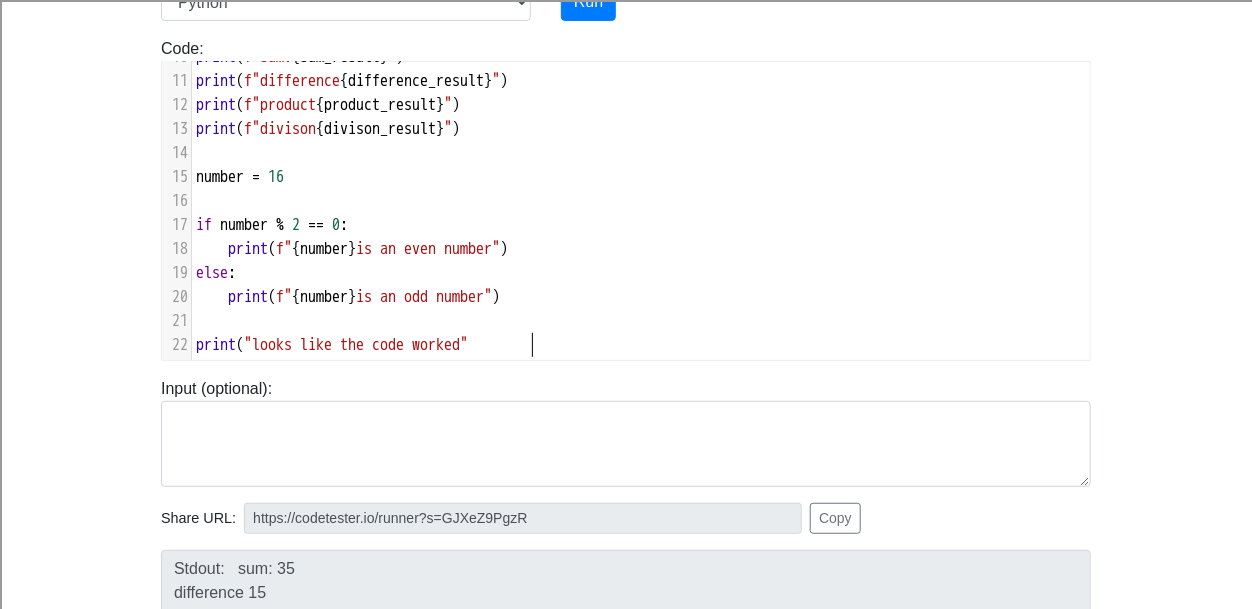 scroll, scrollTop: 8, scrollLeft: 19, axis: both 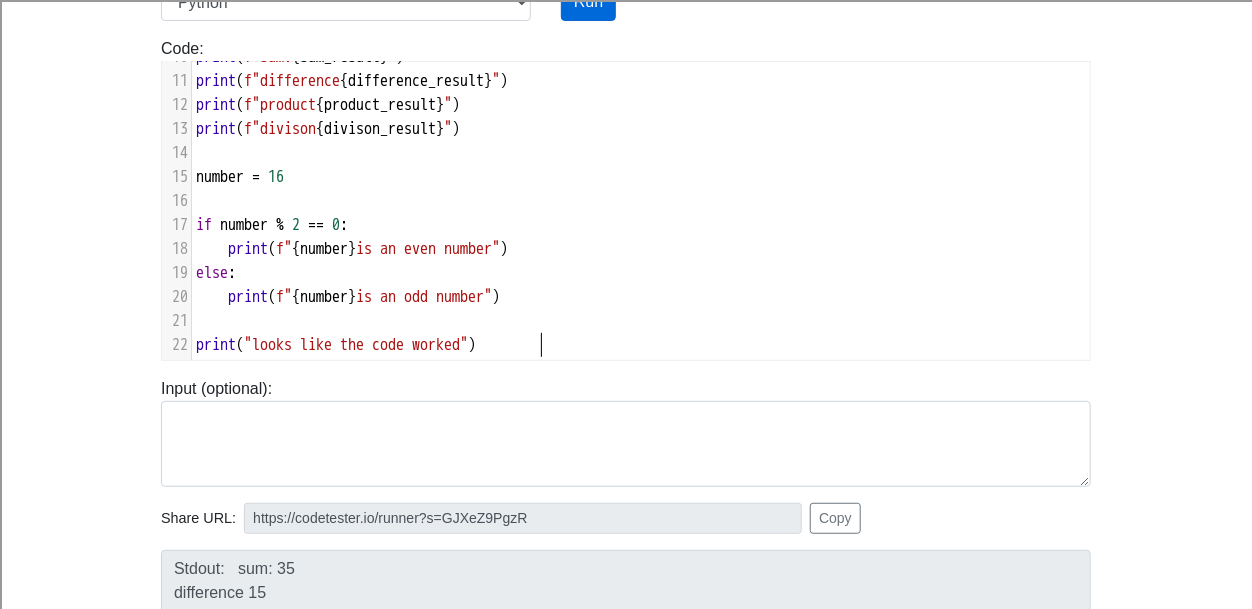 type on "")" 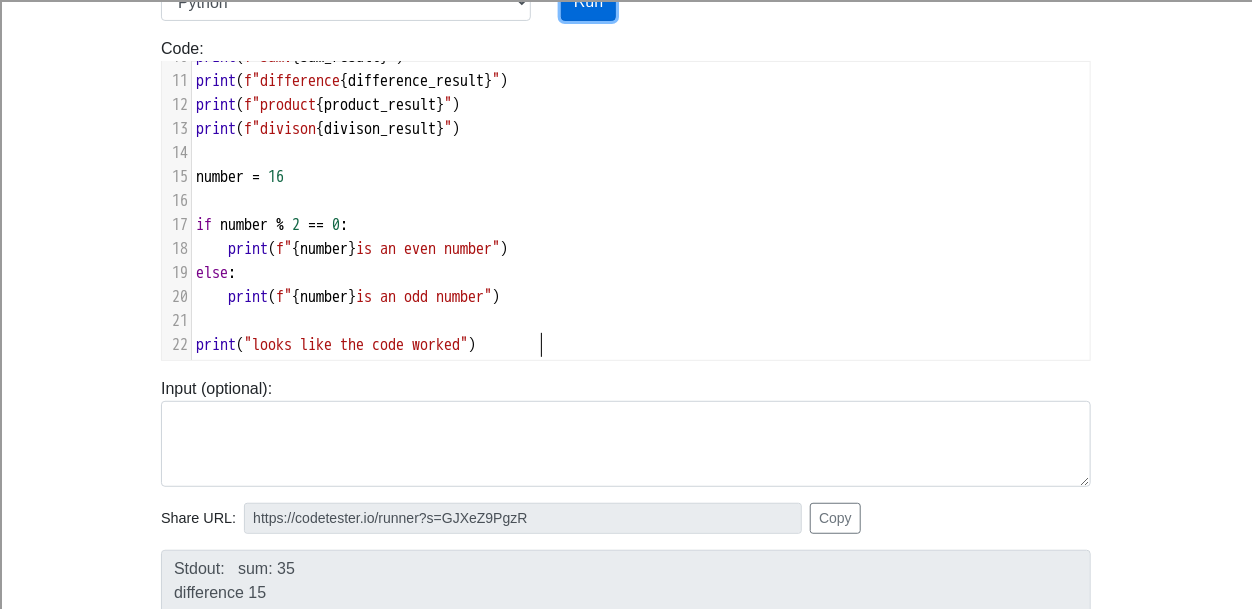 click on "Run" at bounding box center [588, 2] 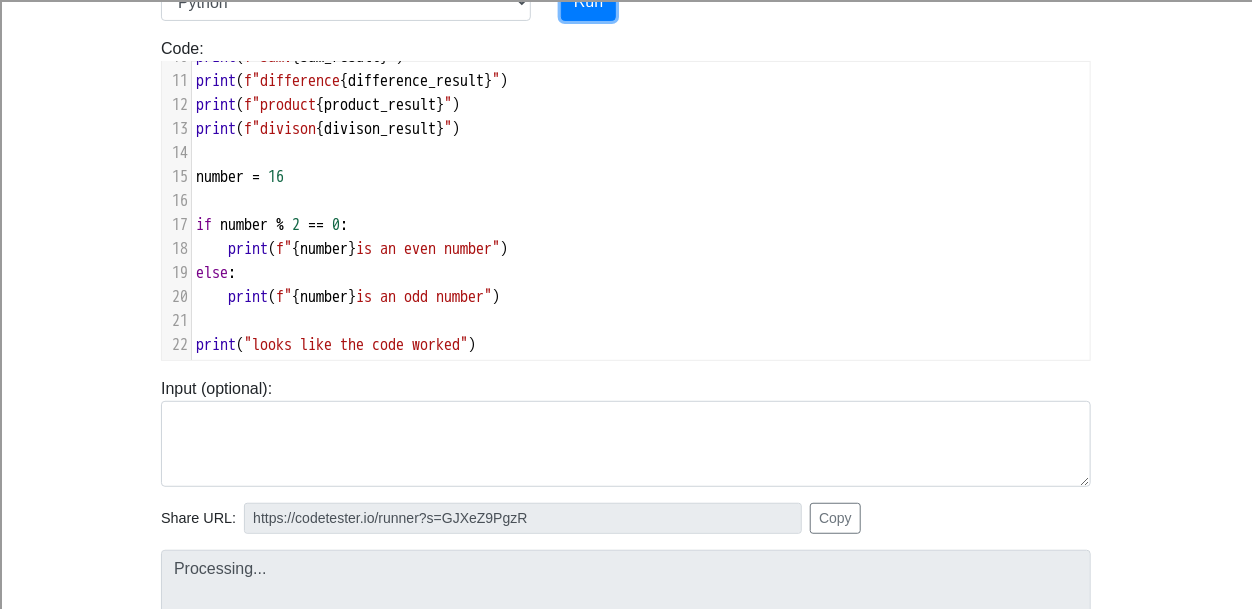 type on "https://codetester.io/runner?s=e0zyEnkyzb" 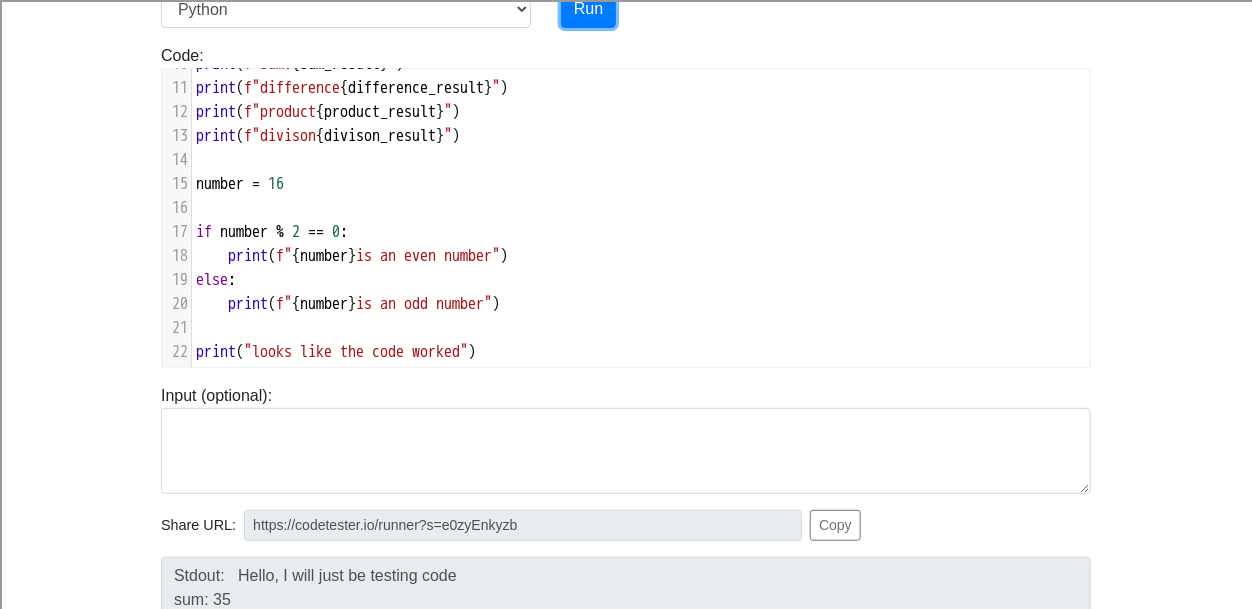 scroll, scrollTop: 198, scrollLeft: 0, axis: vertical 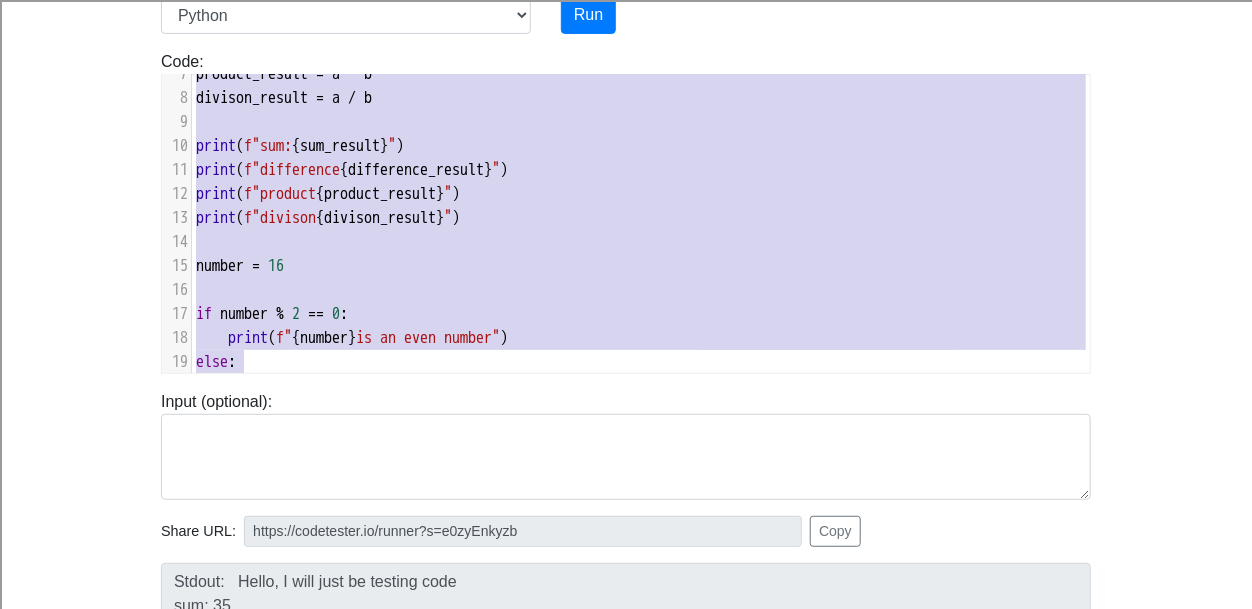 type on "print ("Hello, I will just be testing code")
a = 10
b = 25
sum_result = a + b
difference_result = b - a
product_result = a * b
divison_result = a / b
print (f"sum: {sum_result}")
print (f"difference {difference_result}")
print (f"product {product_result}")
print (f"divison {divison_result}")
number = 16
if number % 2 == 0 :
print (f"{number} is an even number")
else:
print (f"{number} is an odd number")
print ("looks like the code worked")" 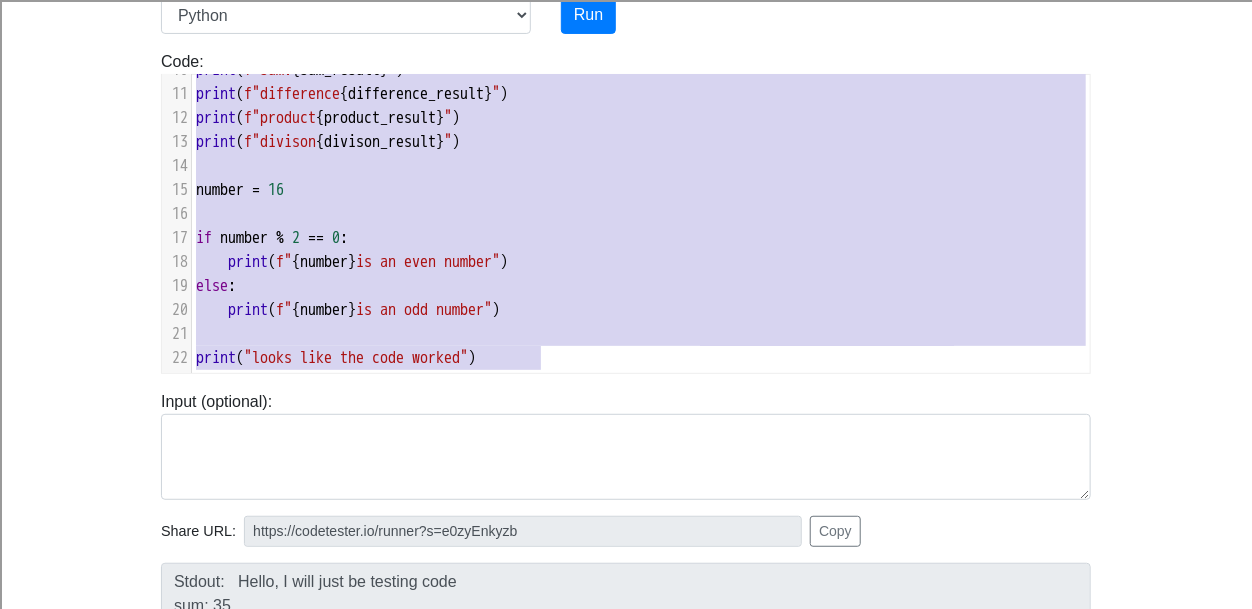drag, startPoint x: 198, startPoint y: 90, endPoint x: 716, endPoint y: 434, distance: 621.8199 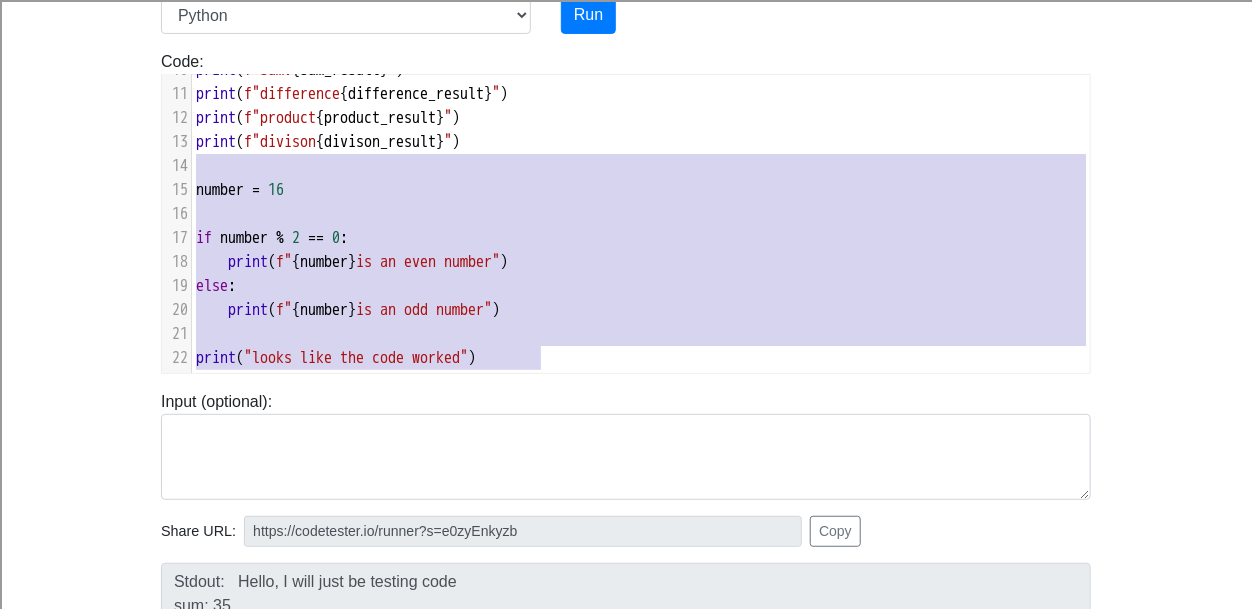 type on "print ("Hello, I will just be testing code")
a = 10
b = 25
sum_result = a + b
difference_result = b - a
product_result = a * b
divison_result = a / b
print (f"sum: {sum_result}")
print (f"difference {difference_result}")
print (f"product {product_result}")
print (f"divison {divison_result}")
number = 16
if number % 2 == 0 :
print (f"{number} is an even number")
else:
print (f"{number} is an odd number")
print ("looks like the code worked")" 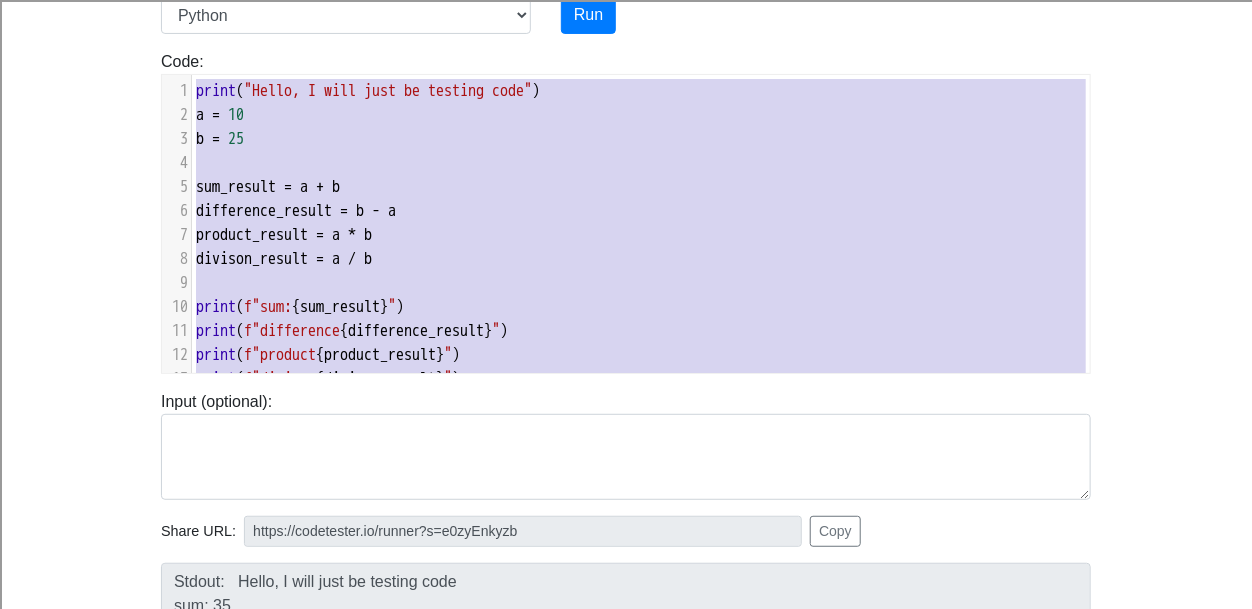 drag, startPoint x: 568, startPoint y: 350, endPoint x: 166, endPoint y: 21, distance: 519.46606 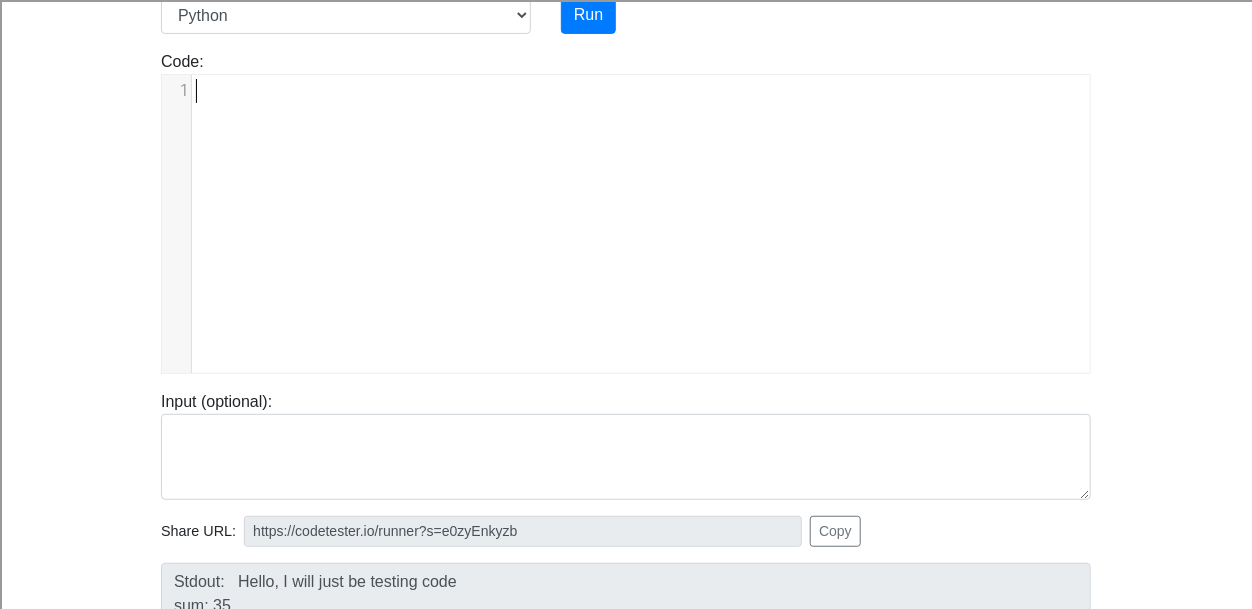 scroll, scrollTop: 261, scrollLeft: 0, axis: vertical 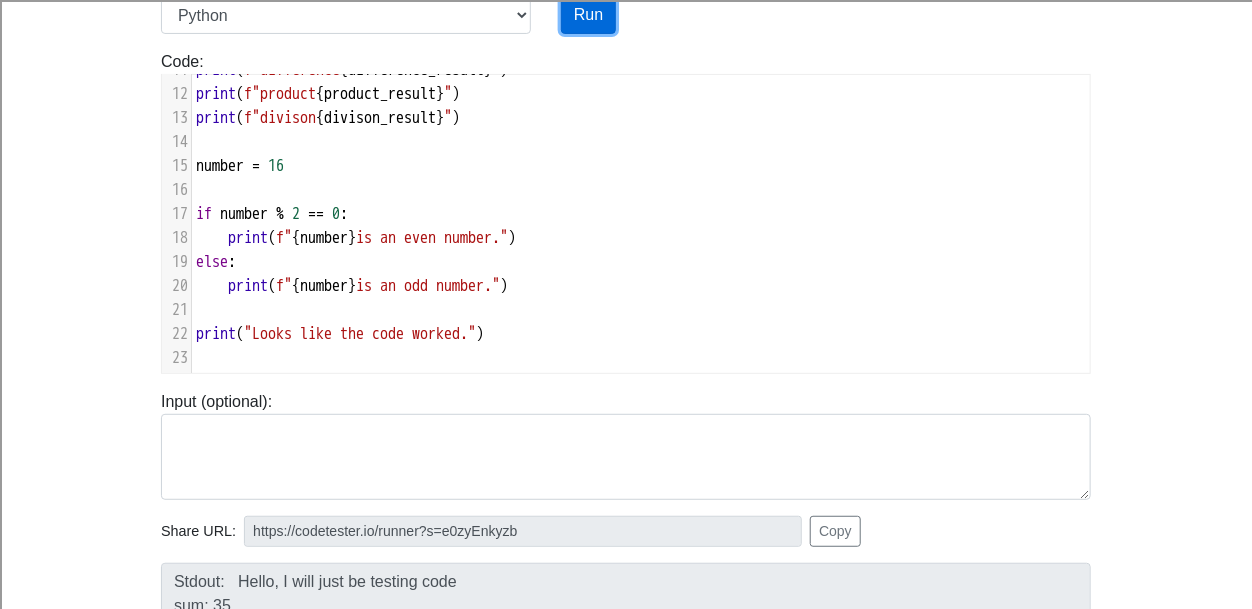 click on "Run" at bounding box center (588, 15) 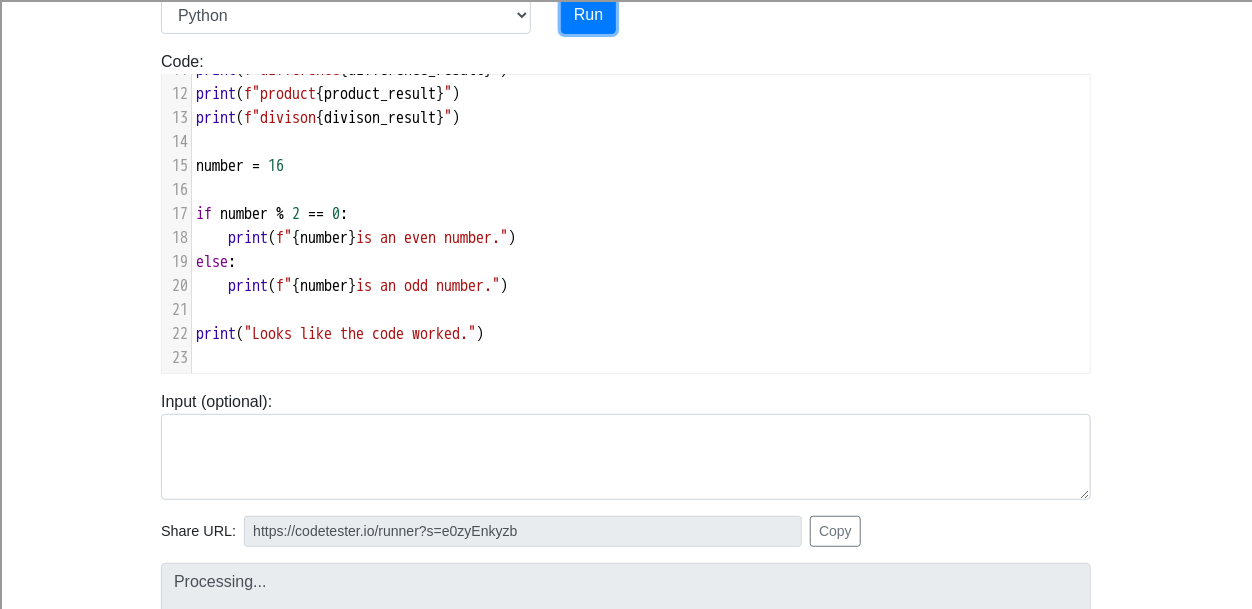 type on "https://codetester.io/runner?s=yAX7JMpKlD" 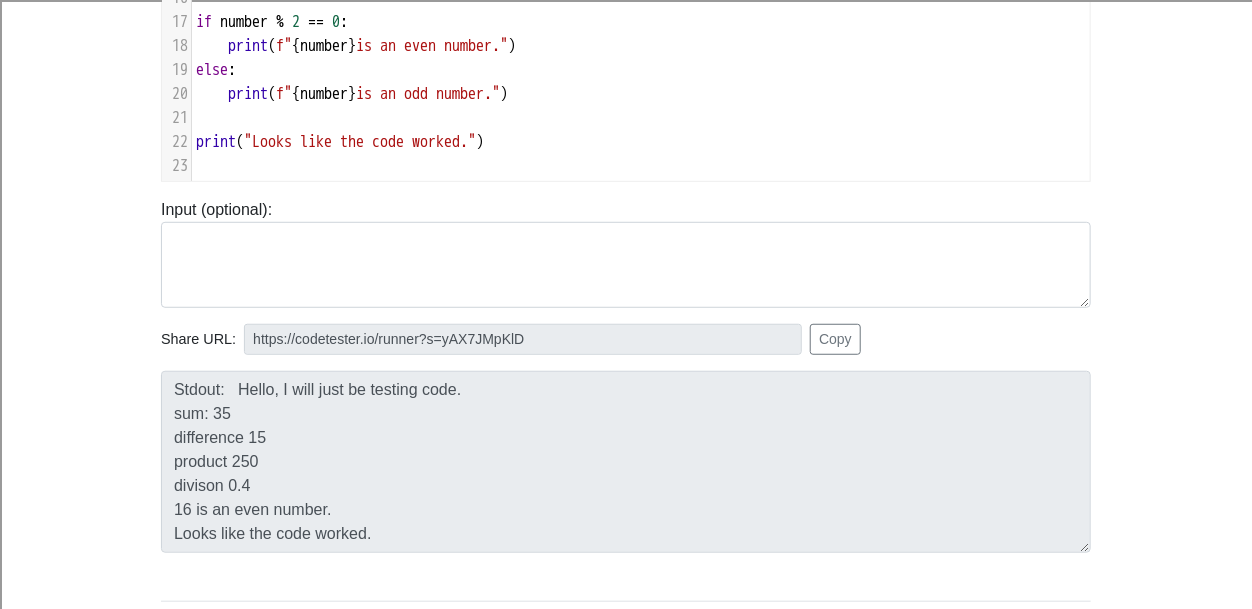 scroll, scrollTop: 409, scrollLeft: 0, axis: vertical 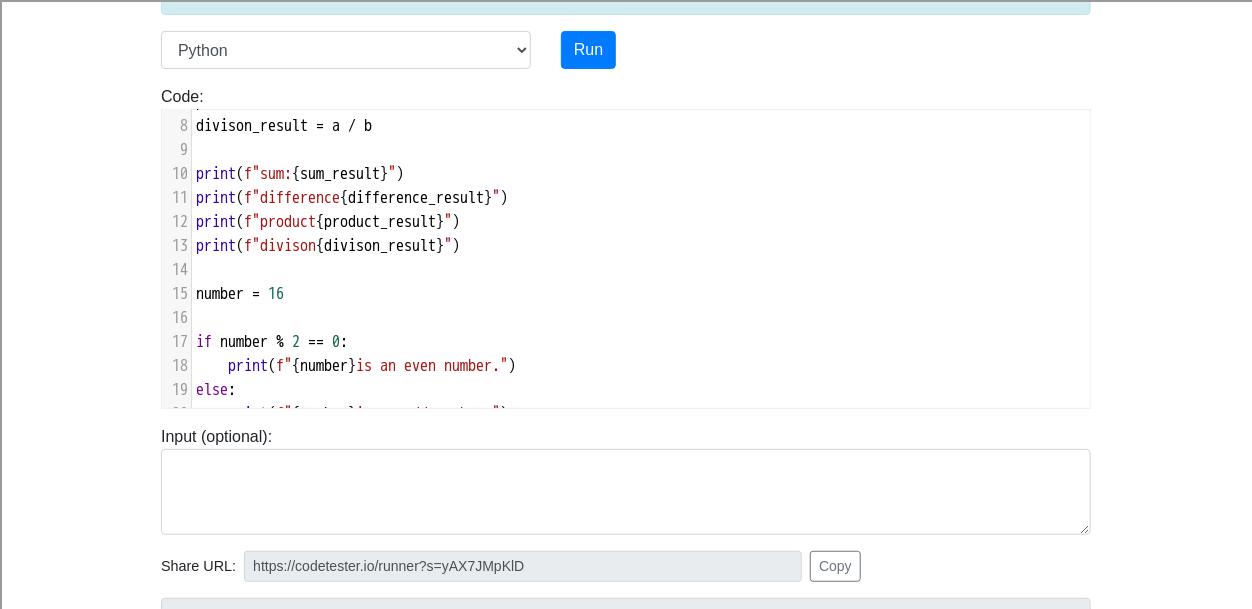 click on "print  ( f"product  { product_result } " )" at bounding box center [641, 222] 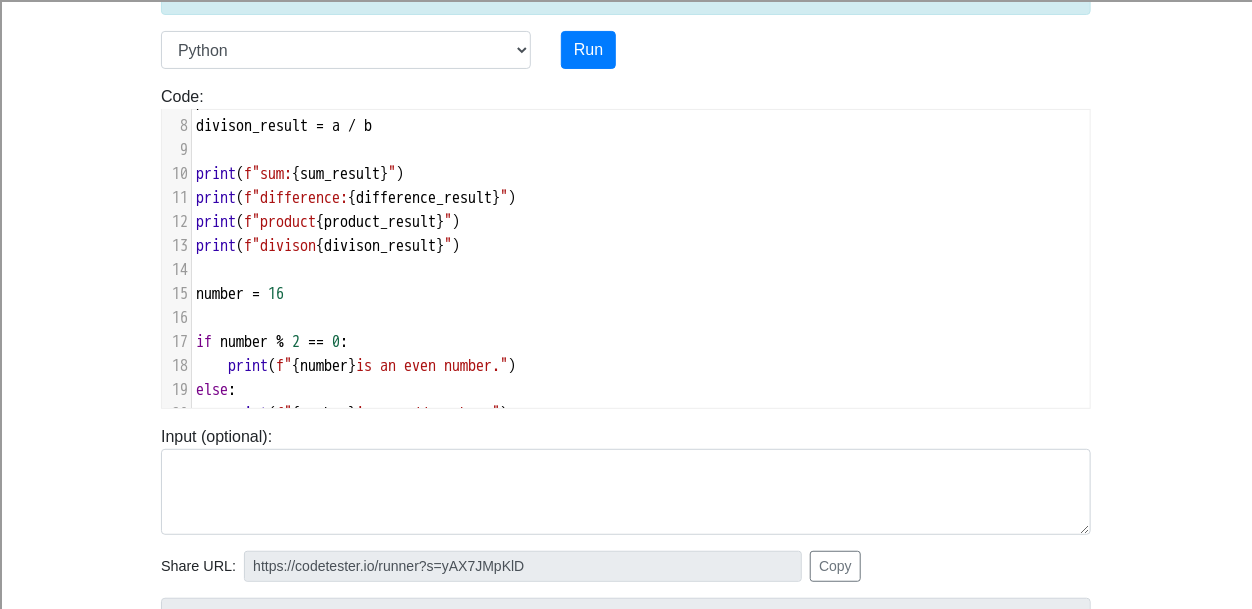 type on ":" 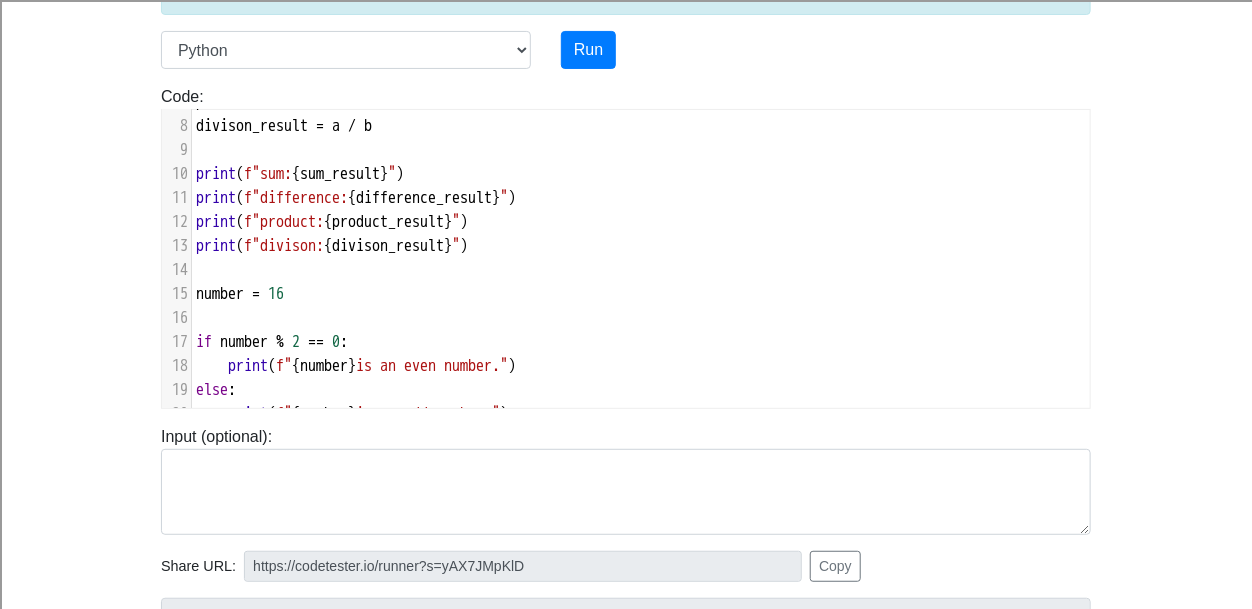 type on ":" 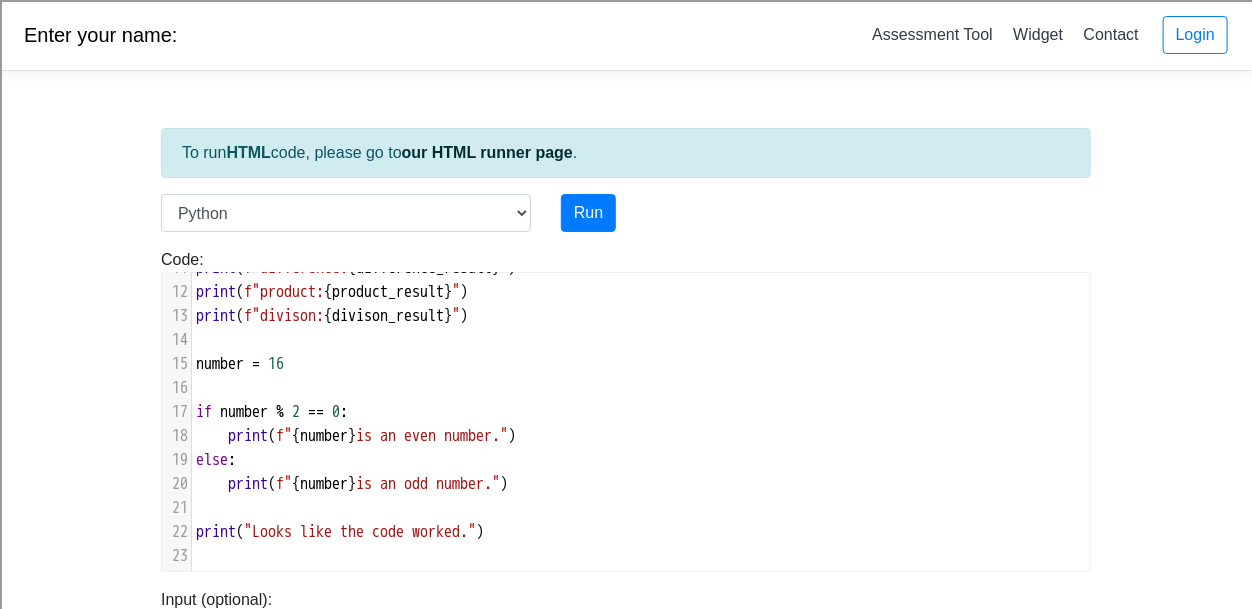 click on "print  ( "Looks like the code worked." )" at bounding box center [641, 532] 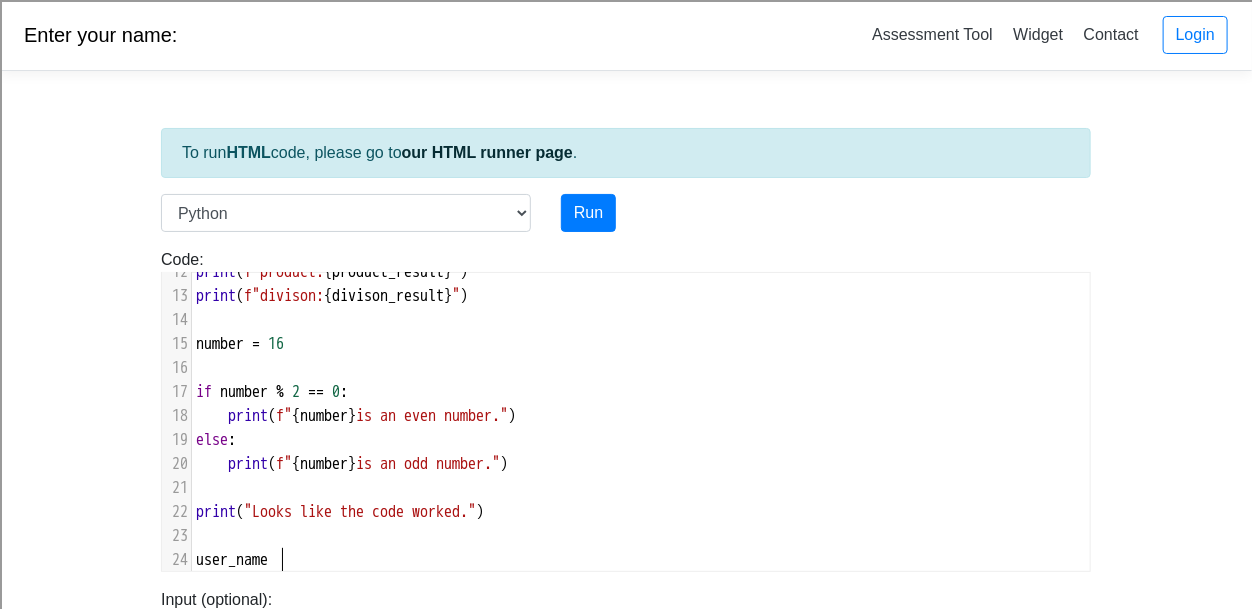 scroll, scrollTop: 8, scrollLeft: 94, axis: both 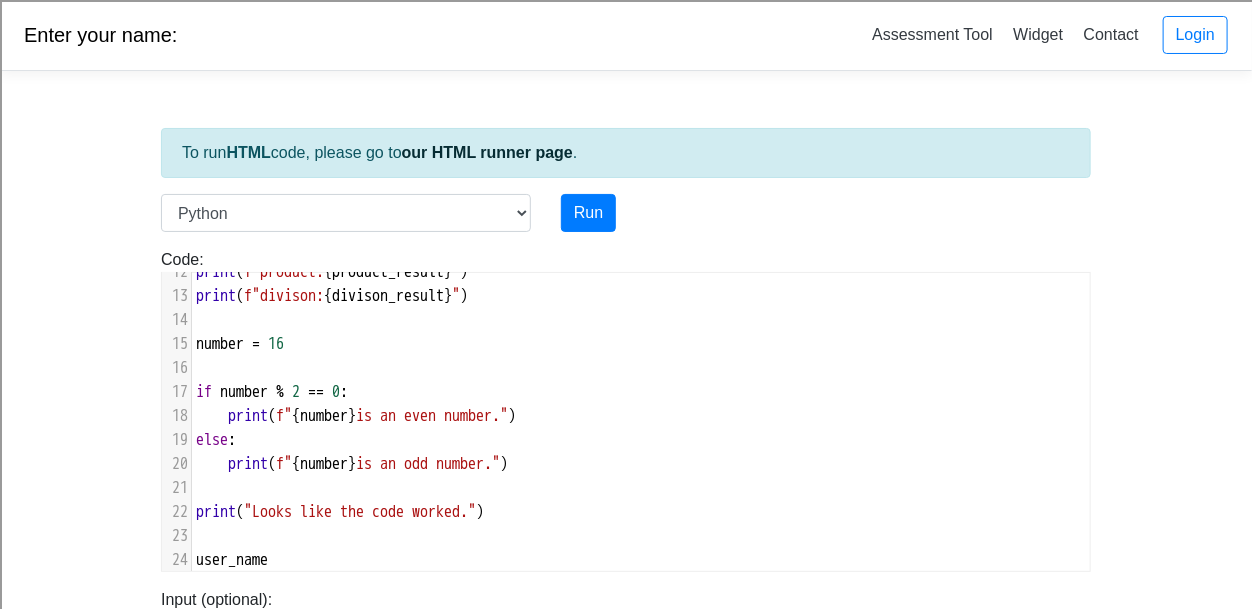 type on "user_name" 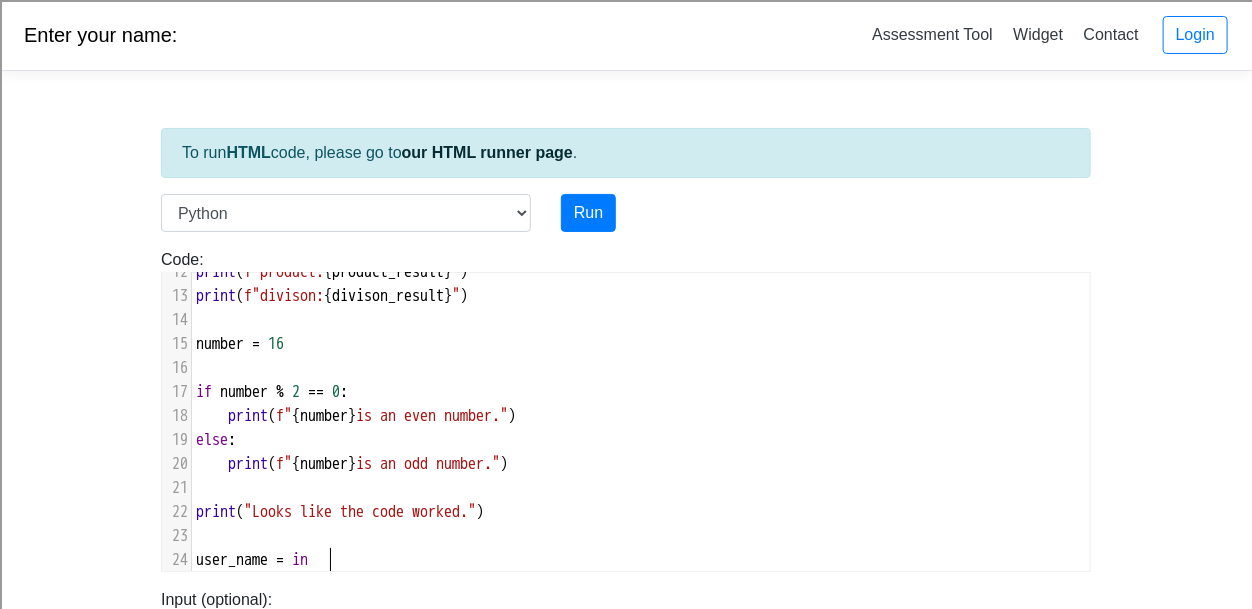 type on "= inut" 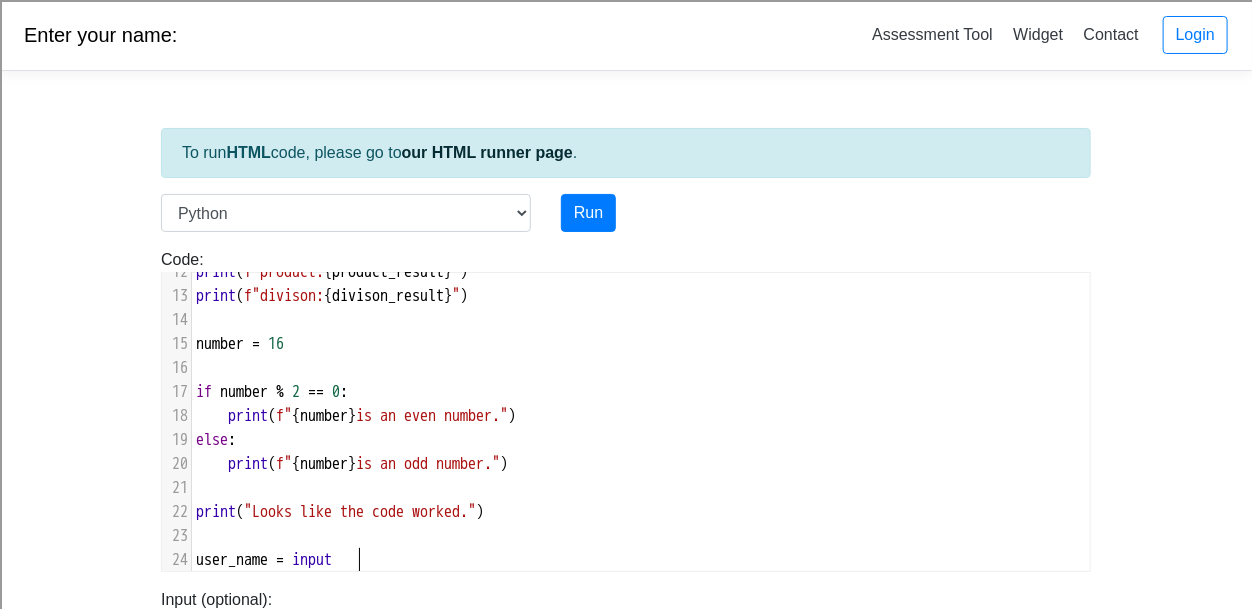 scroll, scrollTop: 8, scrollLeft: 27, axis: both 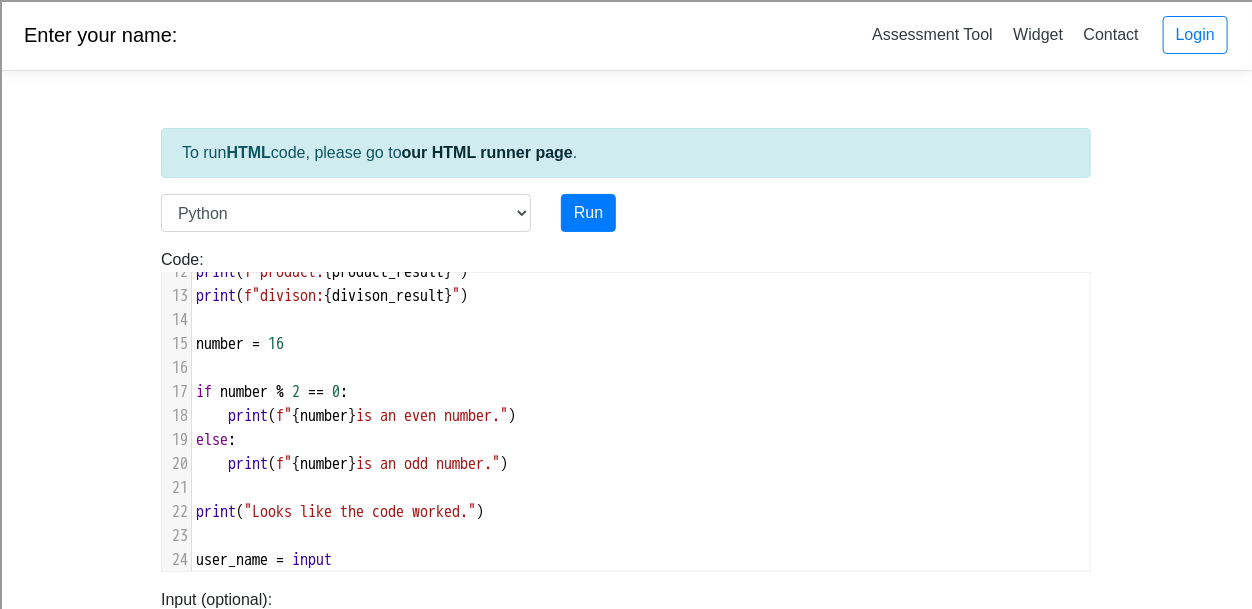 type on "put" 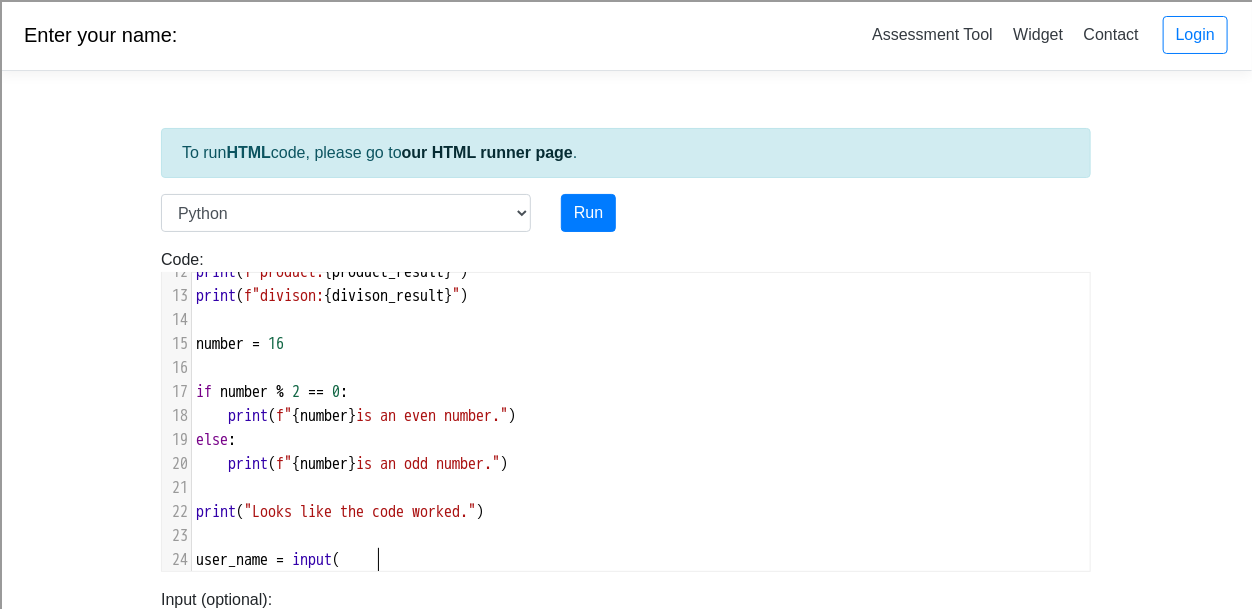 scroll, scrollTop: 8, scrollLeft: 27, axis: both 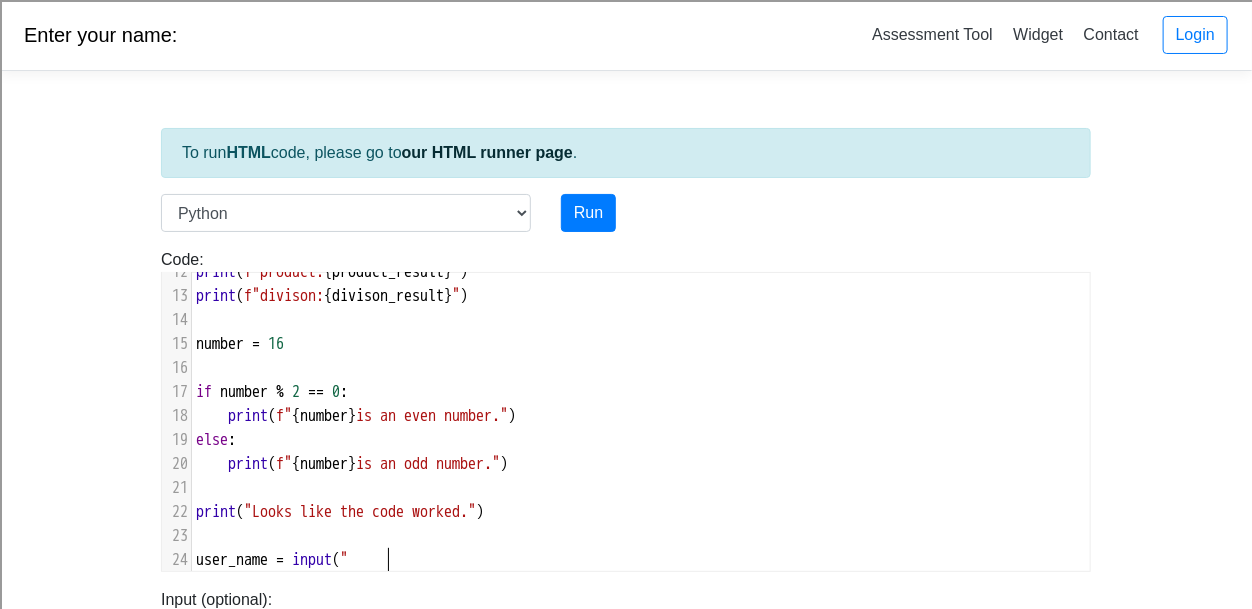 type on "("" 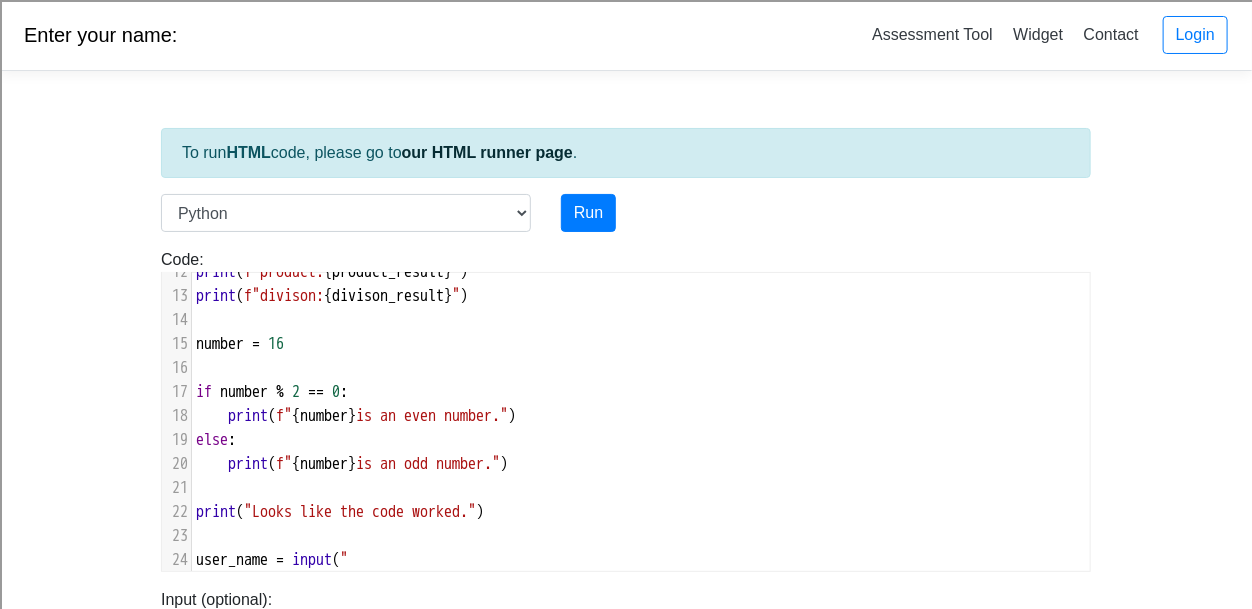 type on "&" 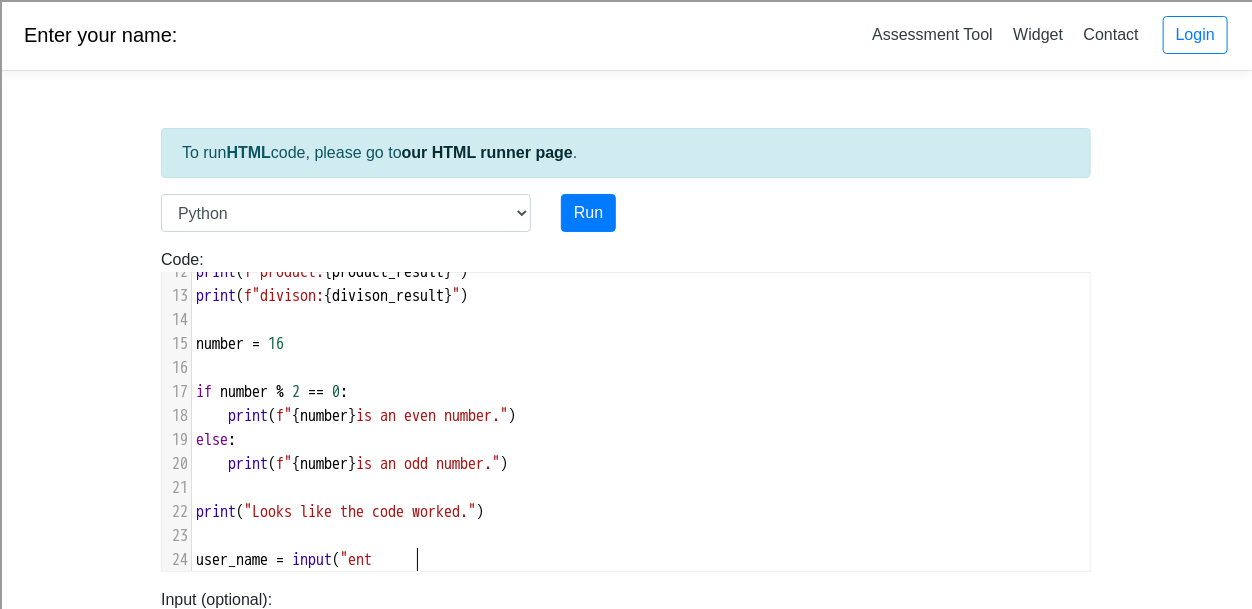 scroll, scrollTop: 8, scrollLeft: 47, axis: both 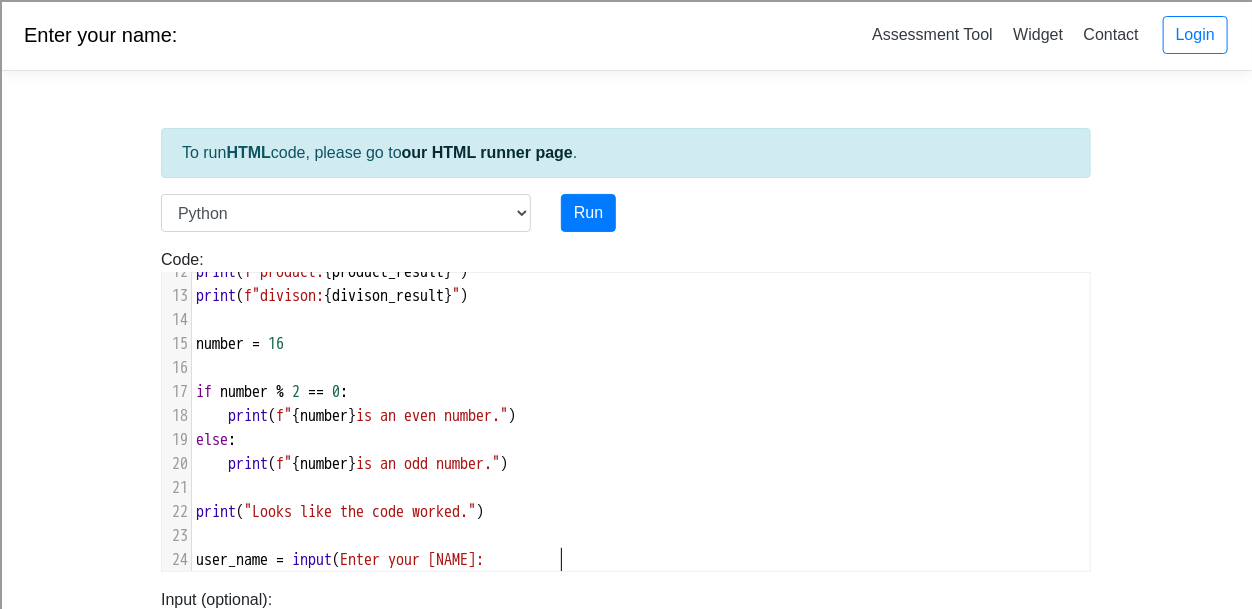 type on "Enter your name:" 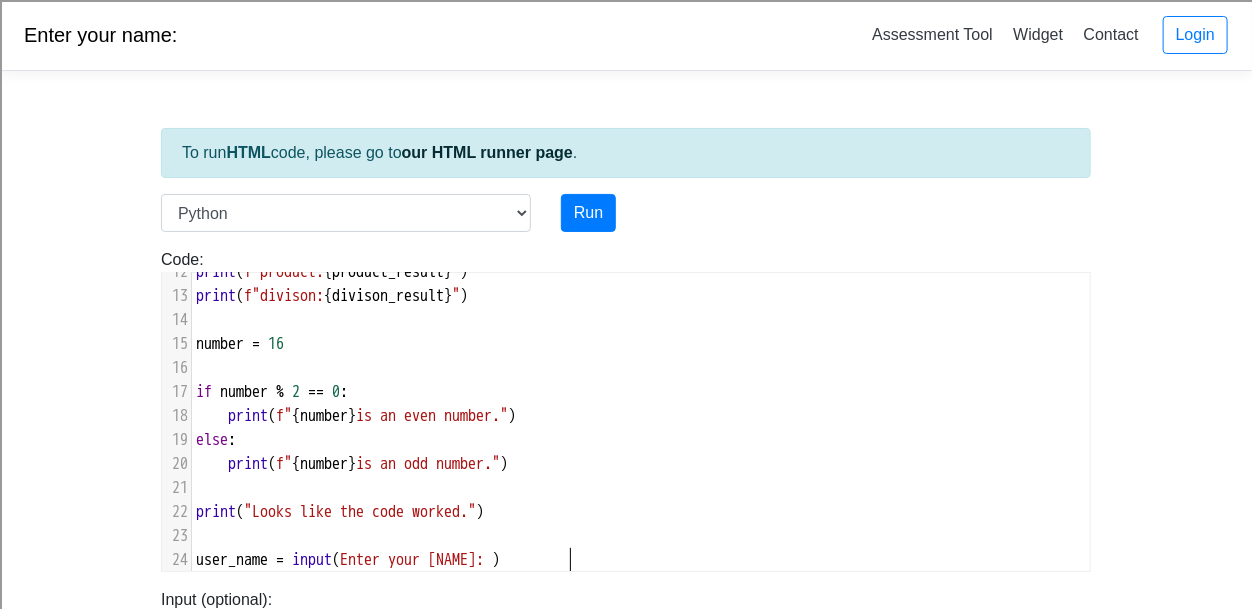 scroll, scrollTop: 8, scrollLeft: 181, axis: both 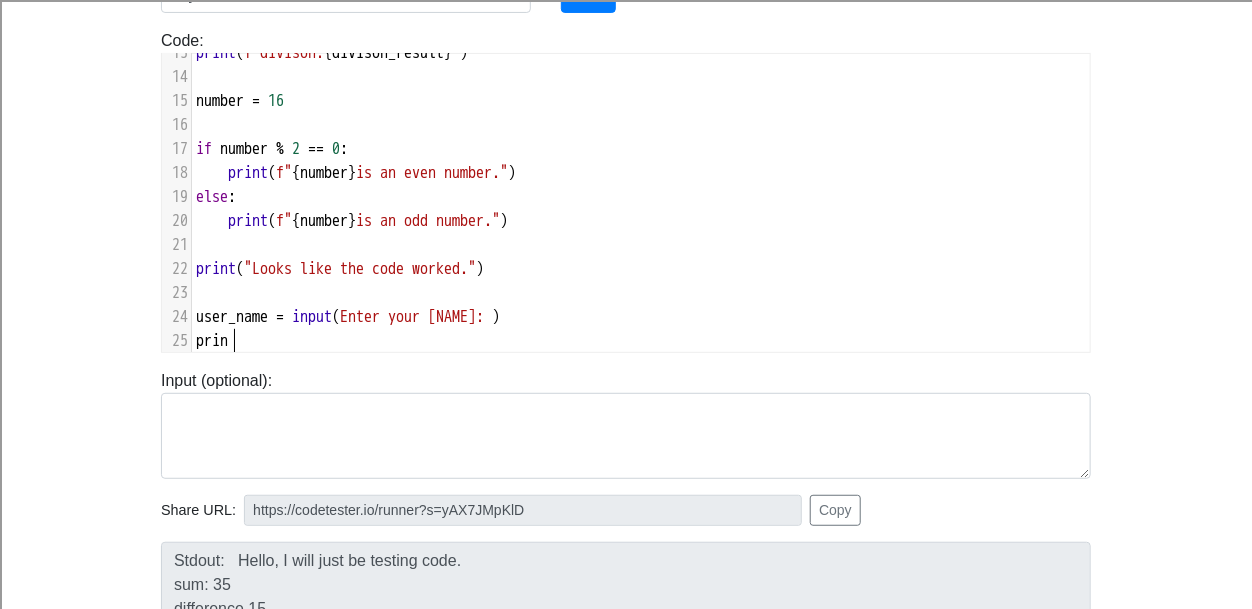 type on "prink" 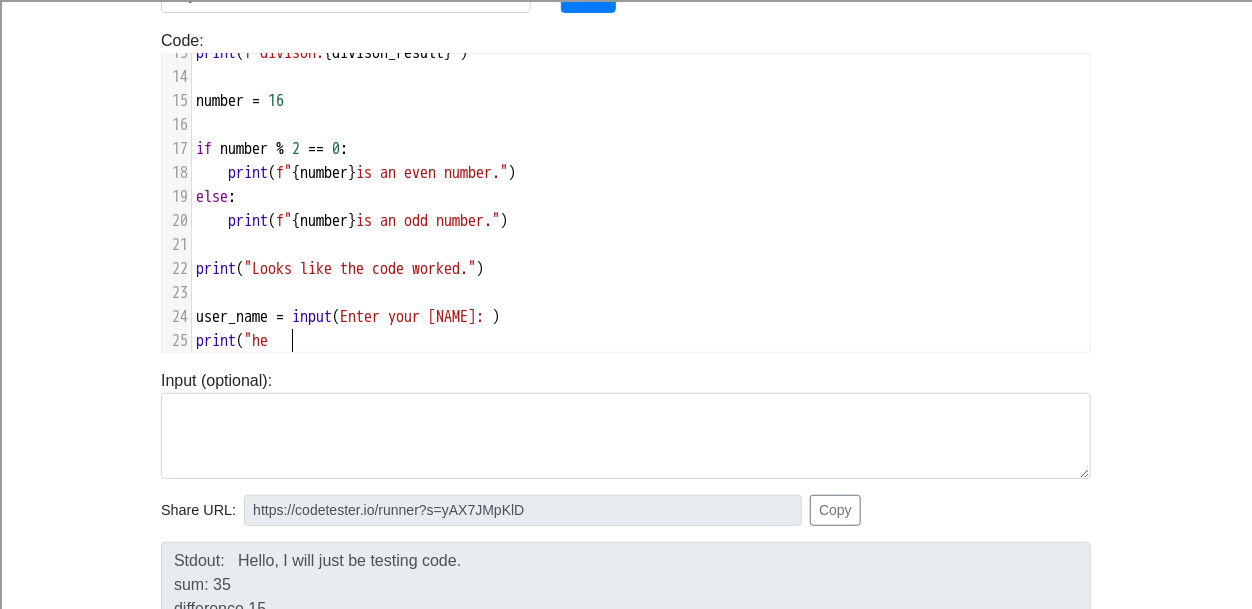 scroll, scrollTop: 8, scrollLeft: 76, axis: both 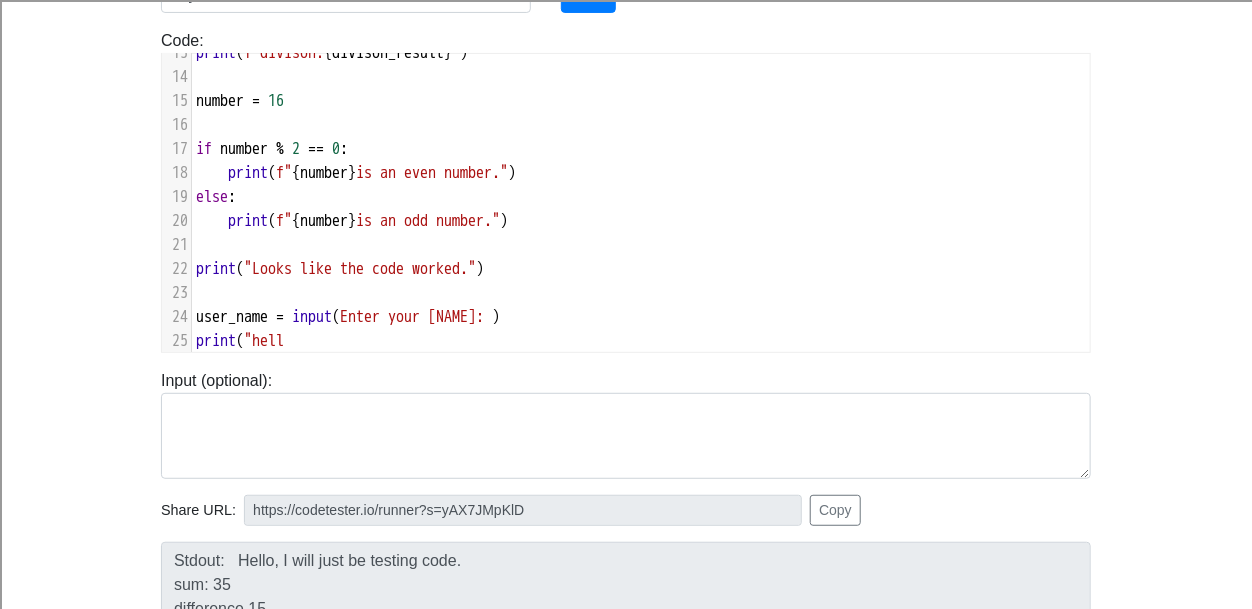 type on "t ("hell" 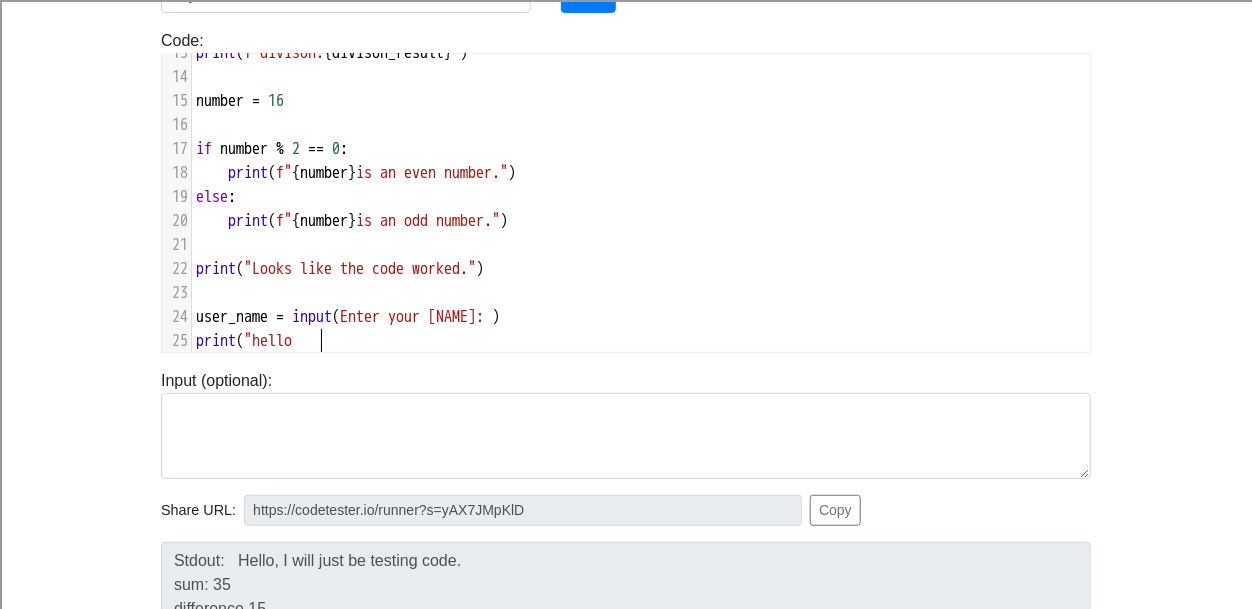 type on "o" 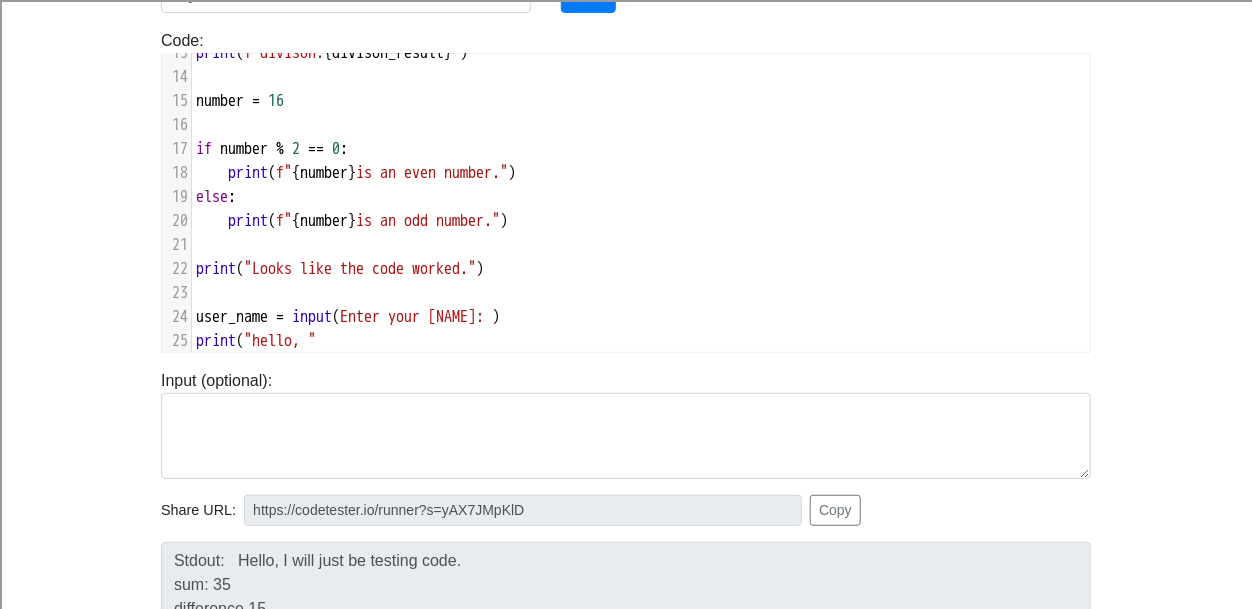 scroll, scrollTop: 8, scrollLeft: 37, axis: both 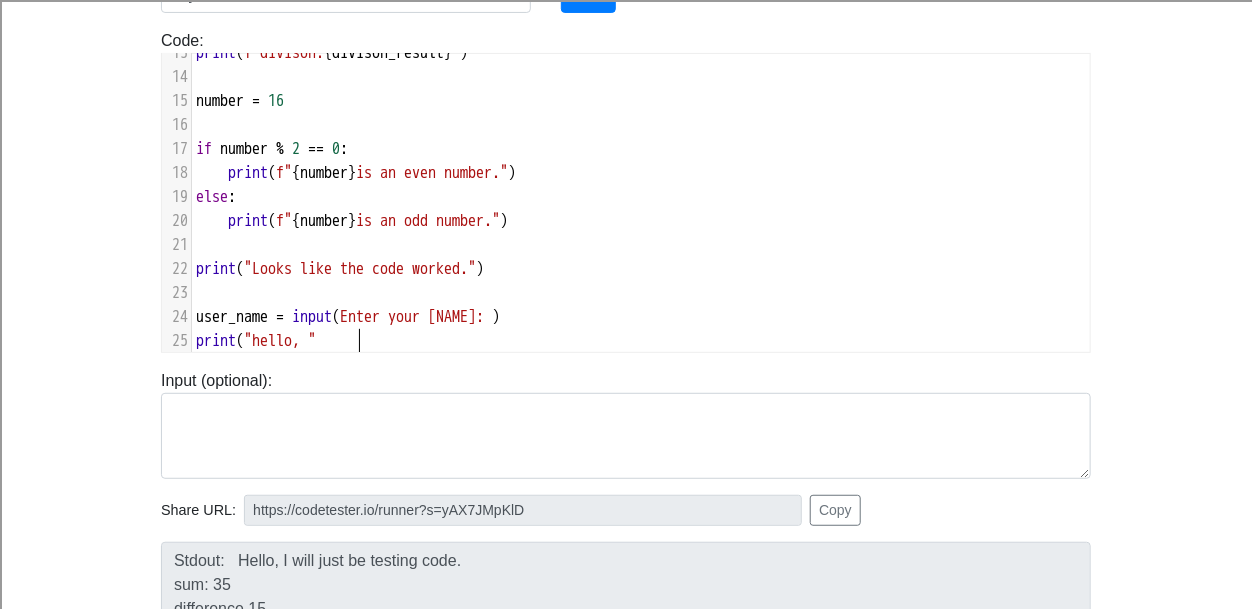 type on ", "" 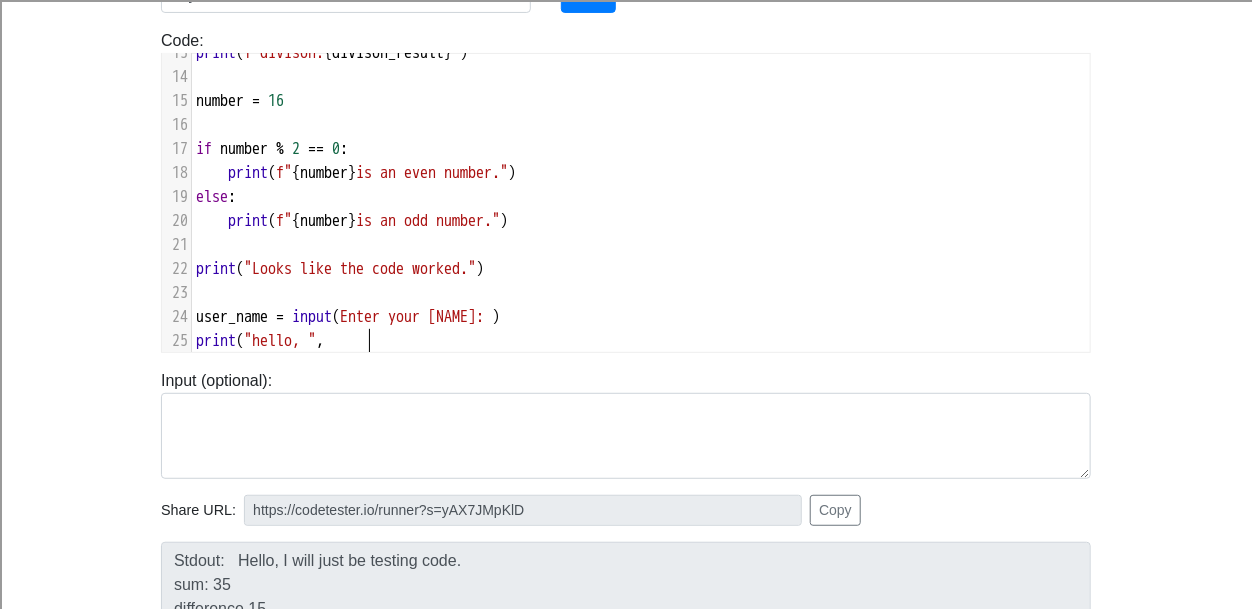 scroll, scrollTop: 8, scrollLeft: 18, axis: both 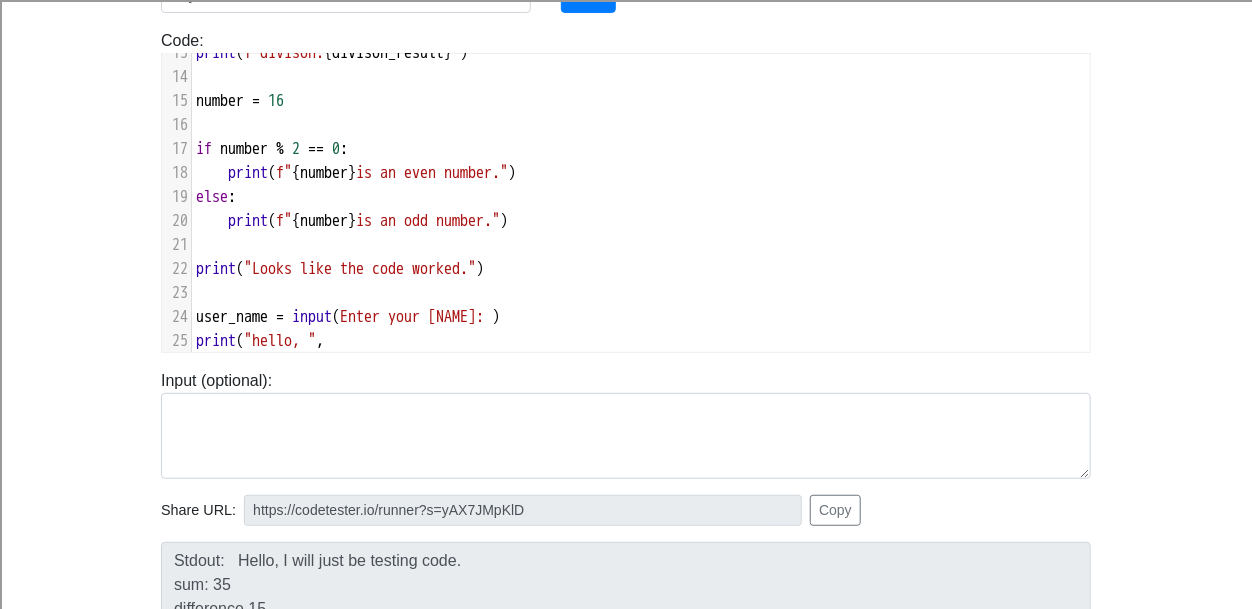 type on "," 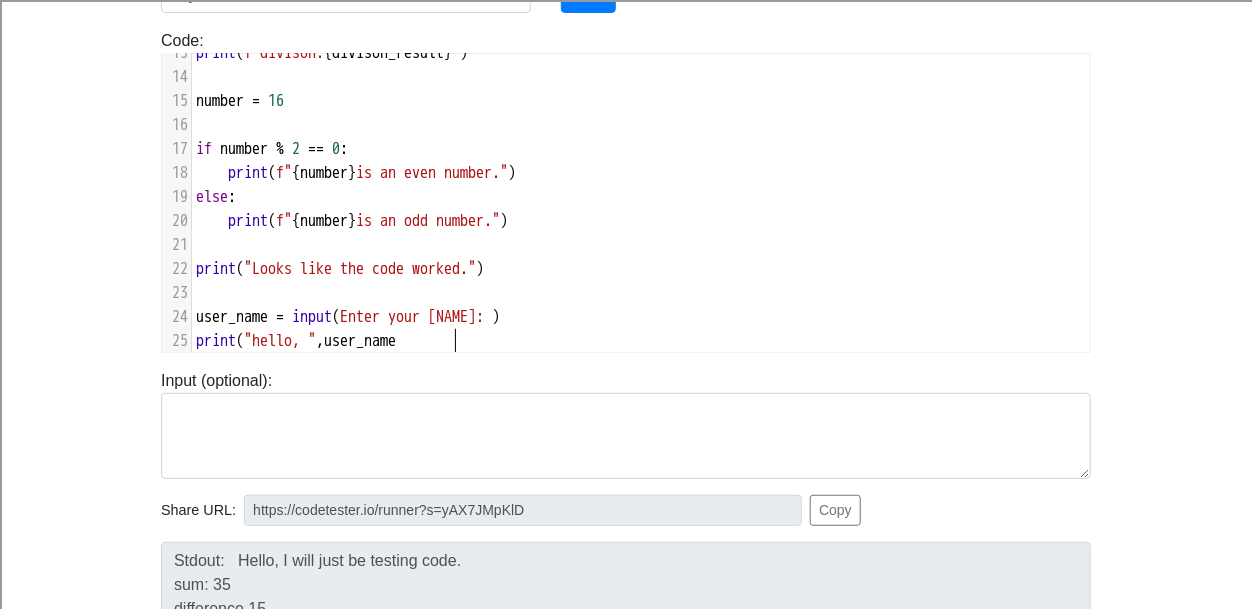 type on "user_name_" 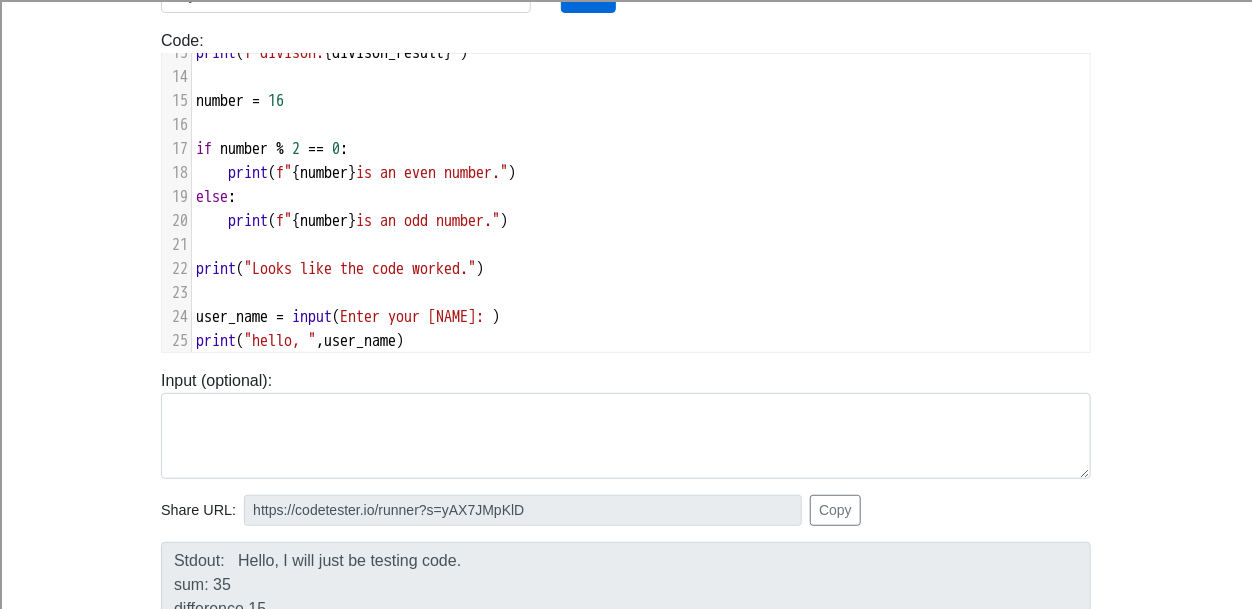 type on ")" 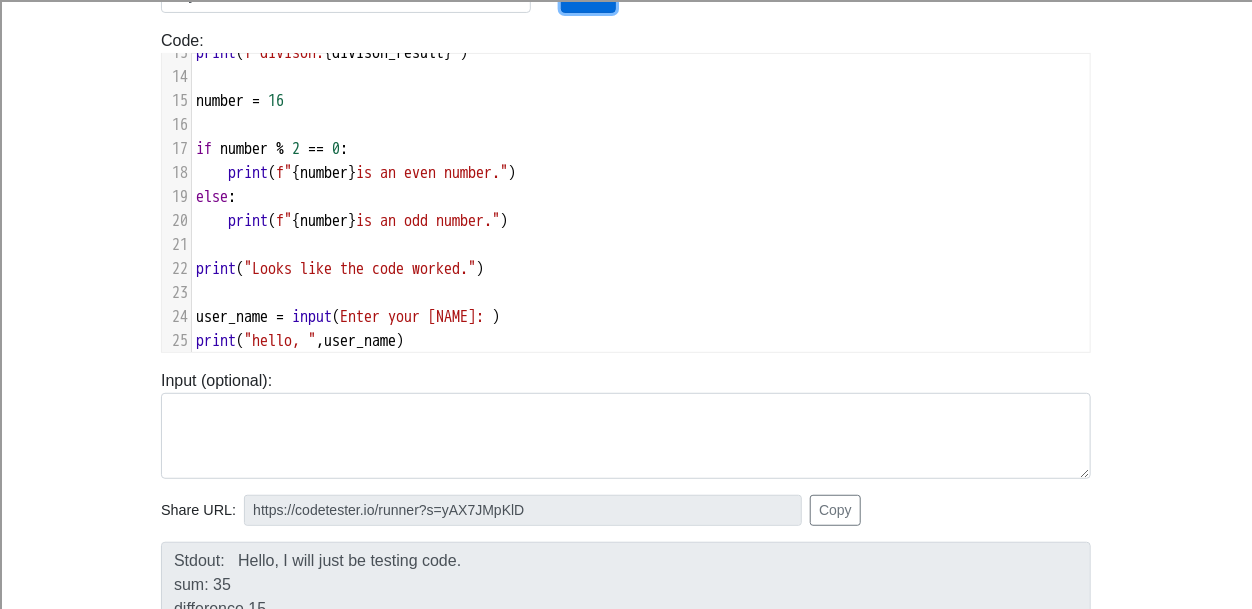 click on "Run" at bounding box center (588, -6) 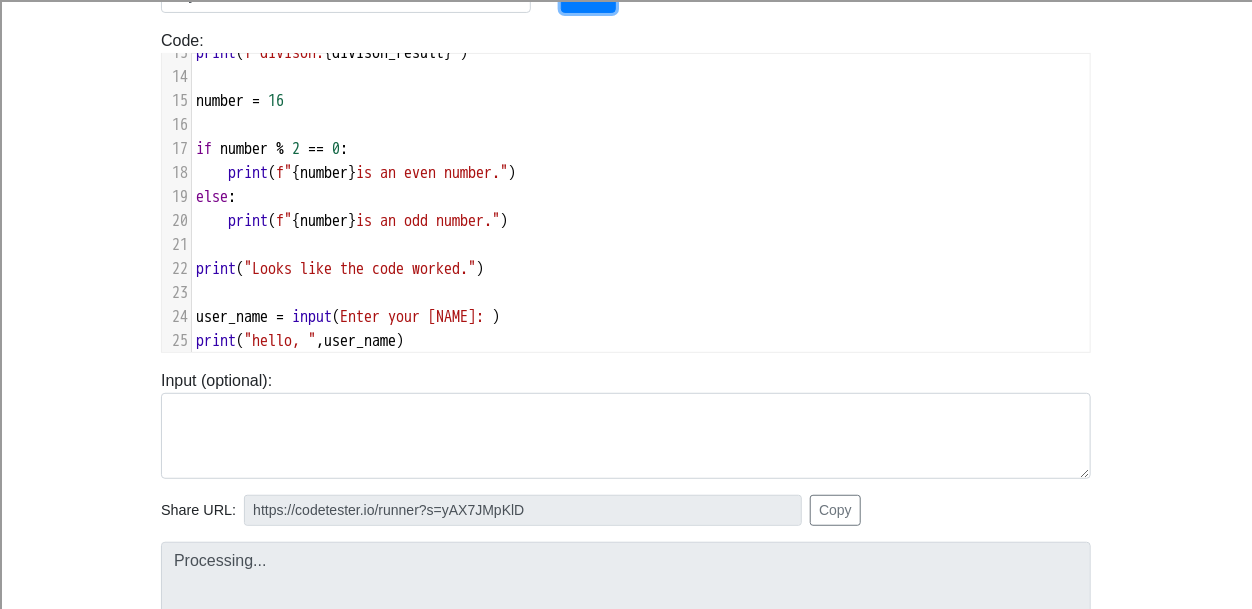 scroll, scrollTop: 334, scrollLeft: 0, axis: vertical 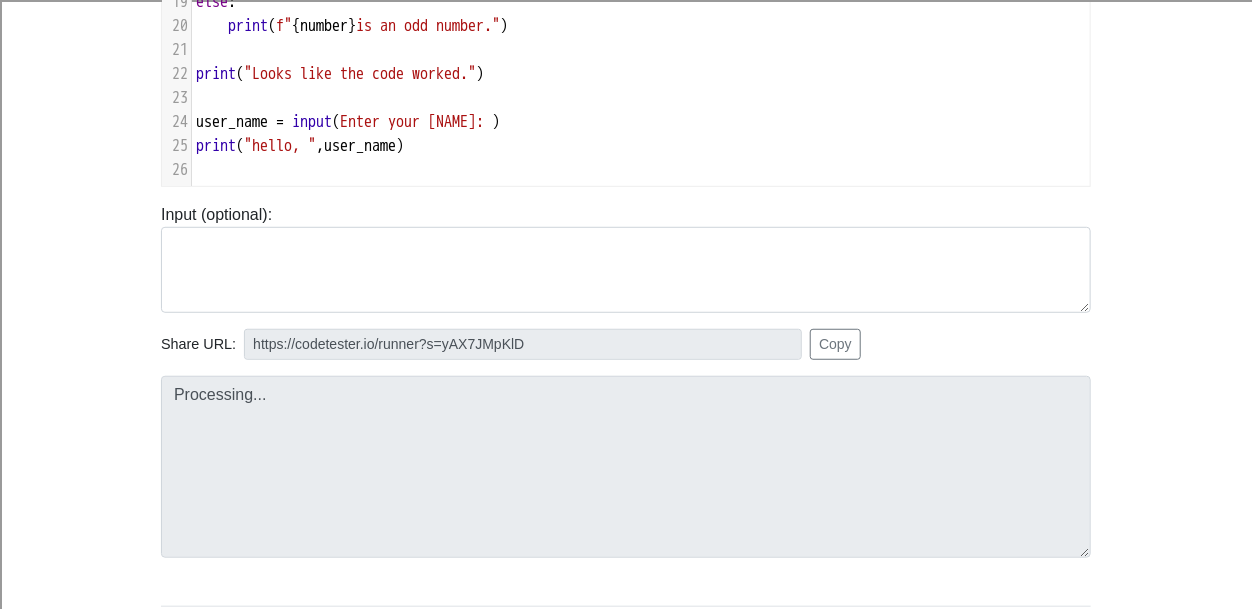 type on "https://codetester.io/runner?s=n0lmkePRze" 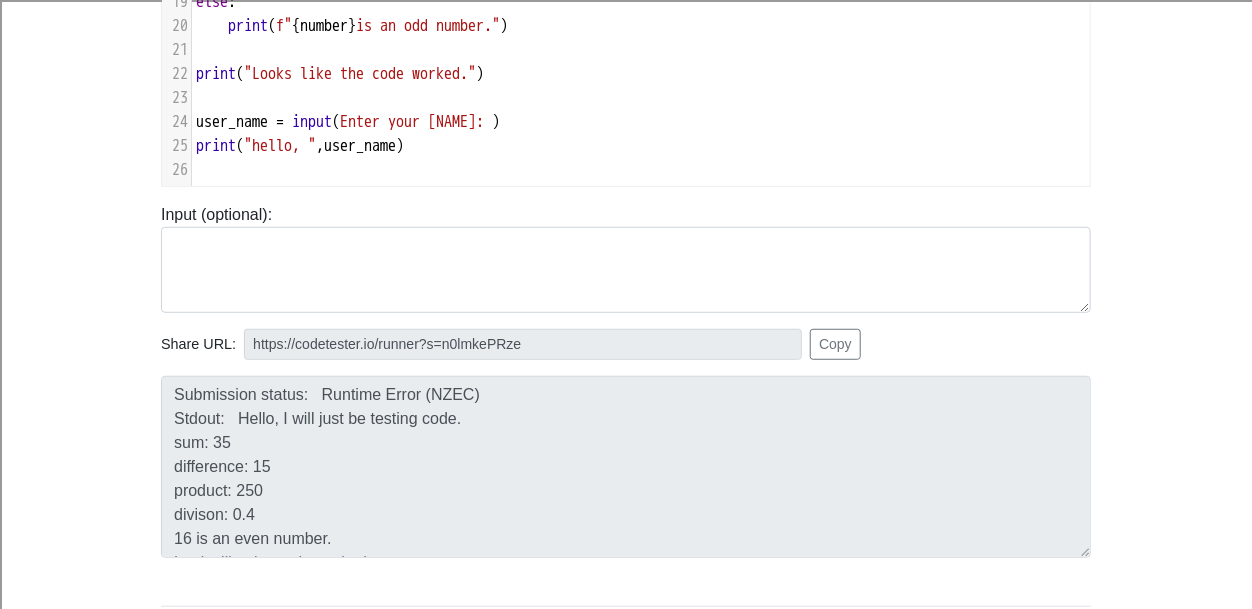 scroll, scrollTop: 505, scrollLeft: 0, axis: vertical 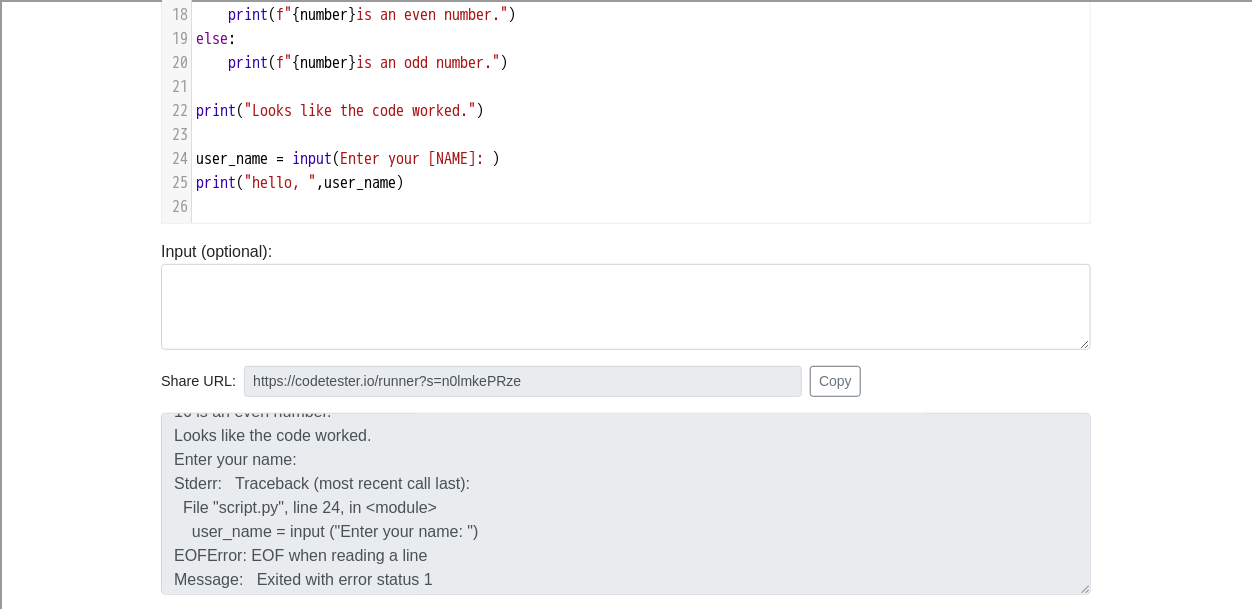 click on "print" at bounding box center (216, 111) 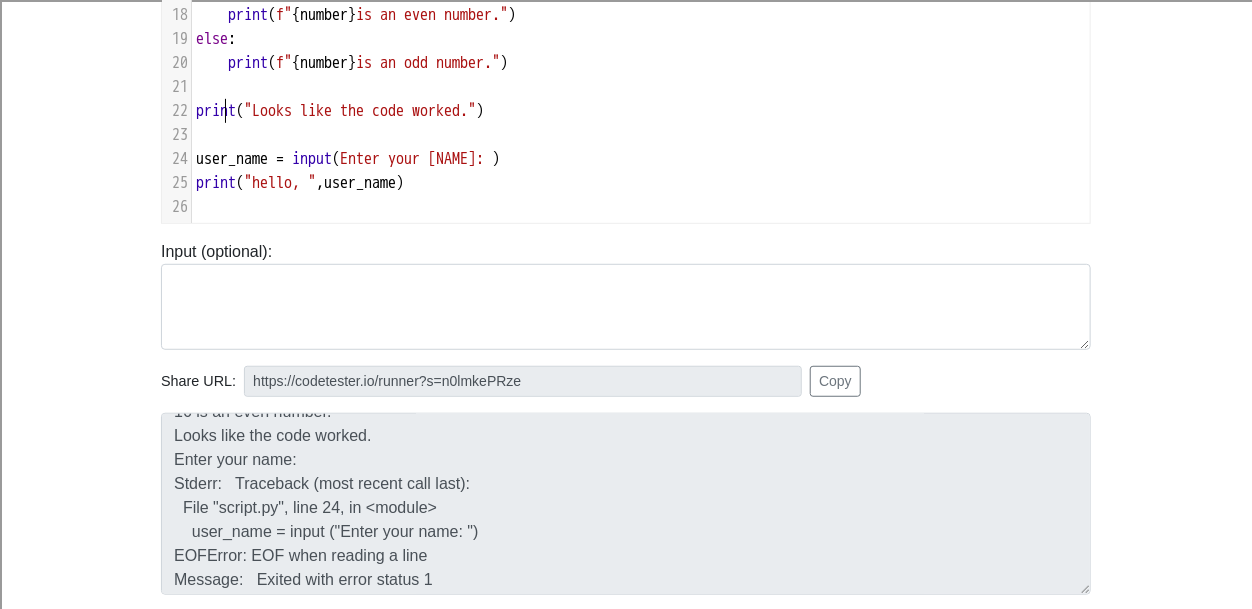 click on "​" at bounding box center (641, 135) 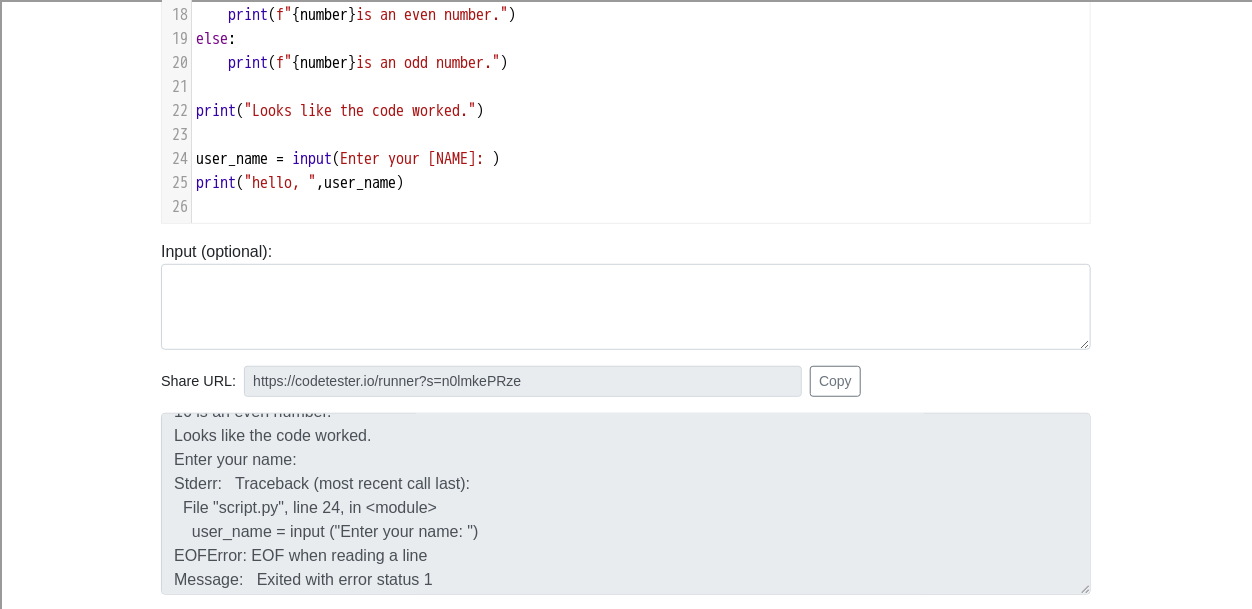click on "​" at bounding box center (641, 135) 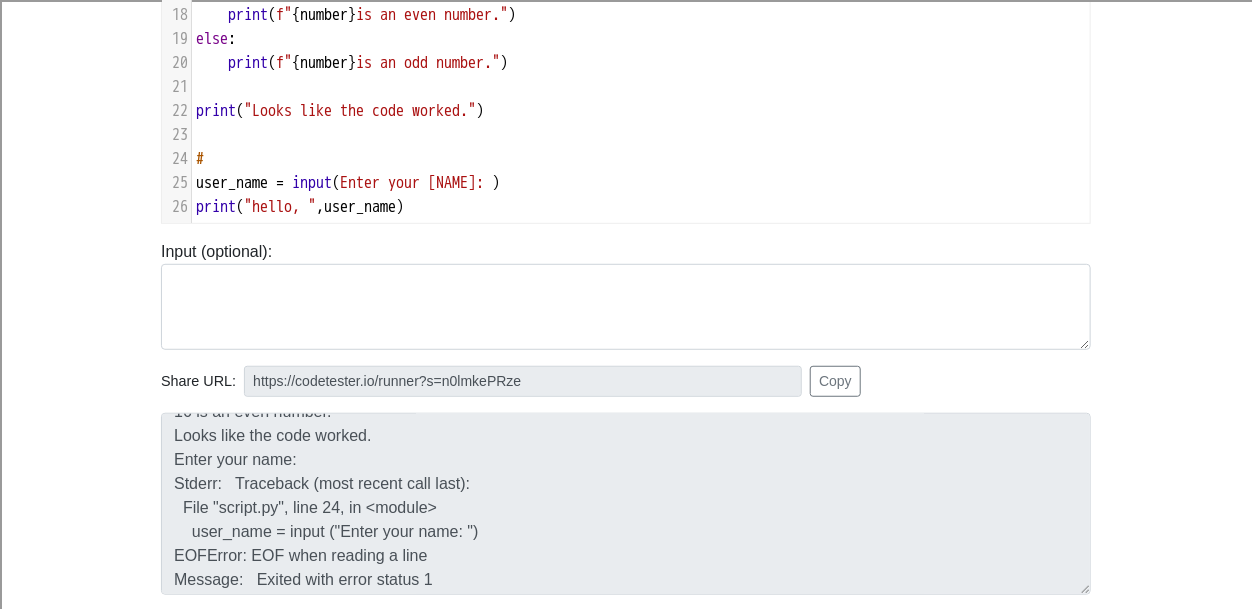 scroll, scrollTop: 0, scrollLeft: 0, axis: both 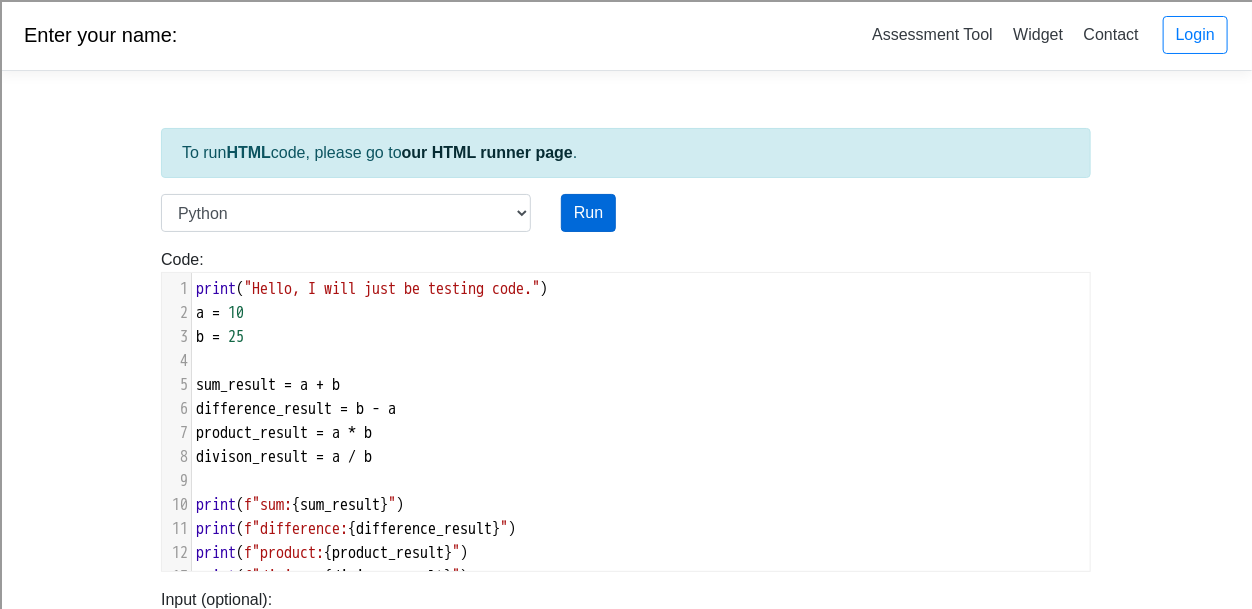 type on "#" 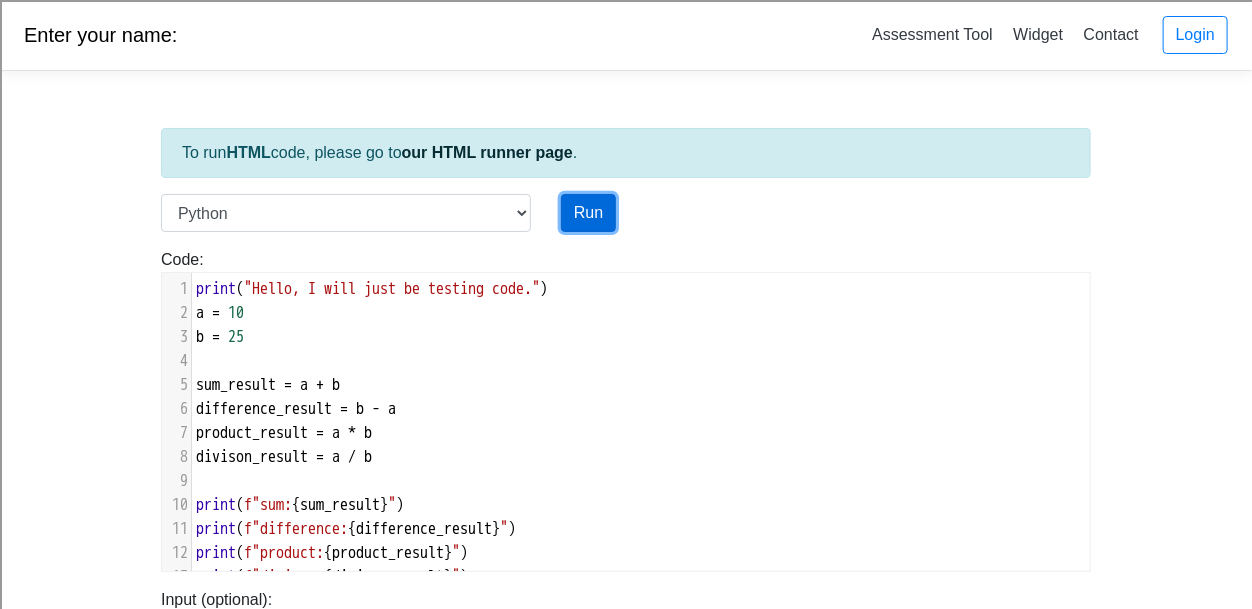 click on "Run" at bounding box center [588, 213] 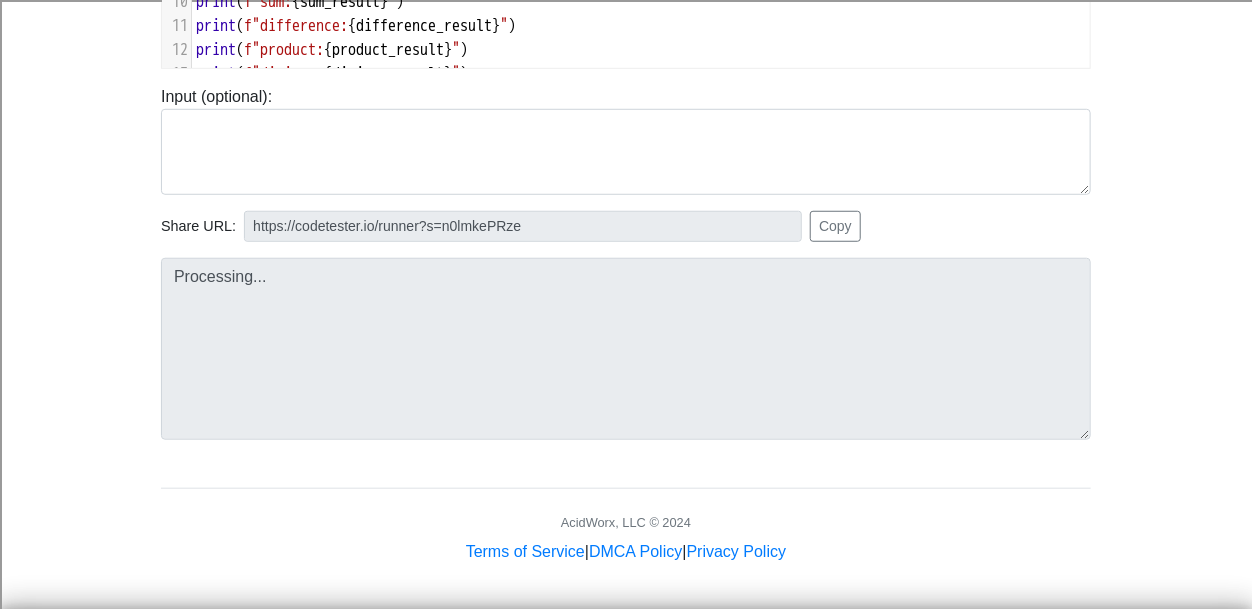 scroll, scrollTop: 504, scrollLeft: 0, axis: vertical 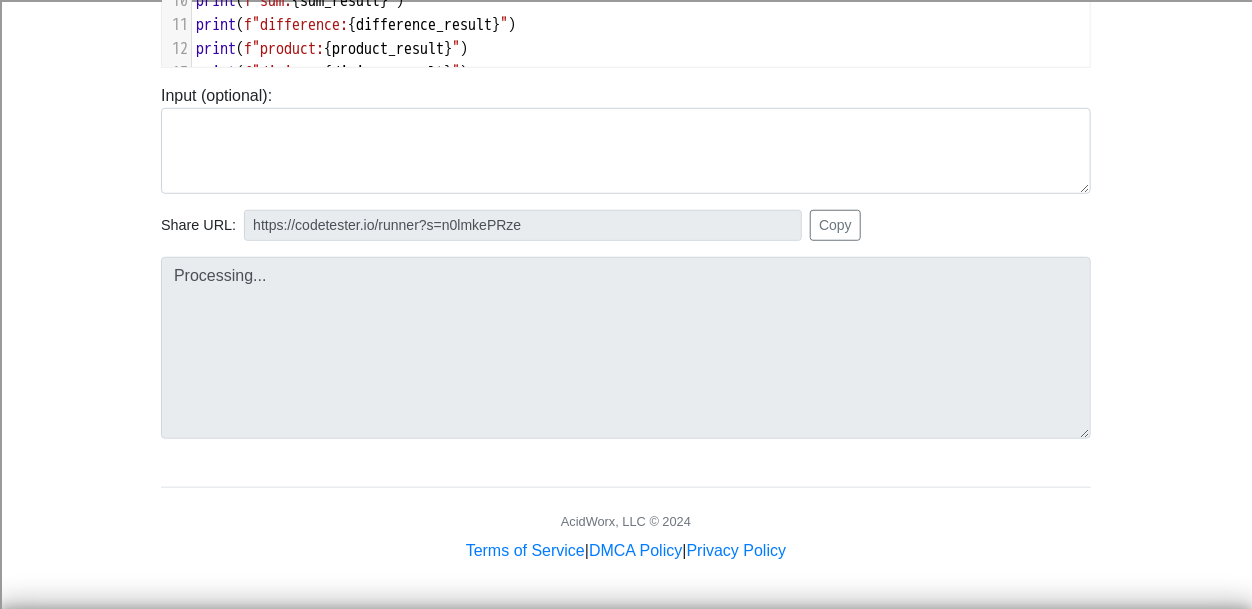 type on "https://codetester.io/runner?s=D9lpkmynWn" 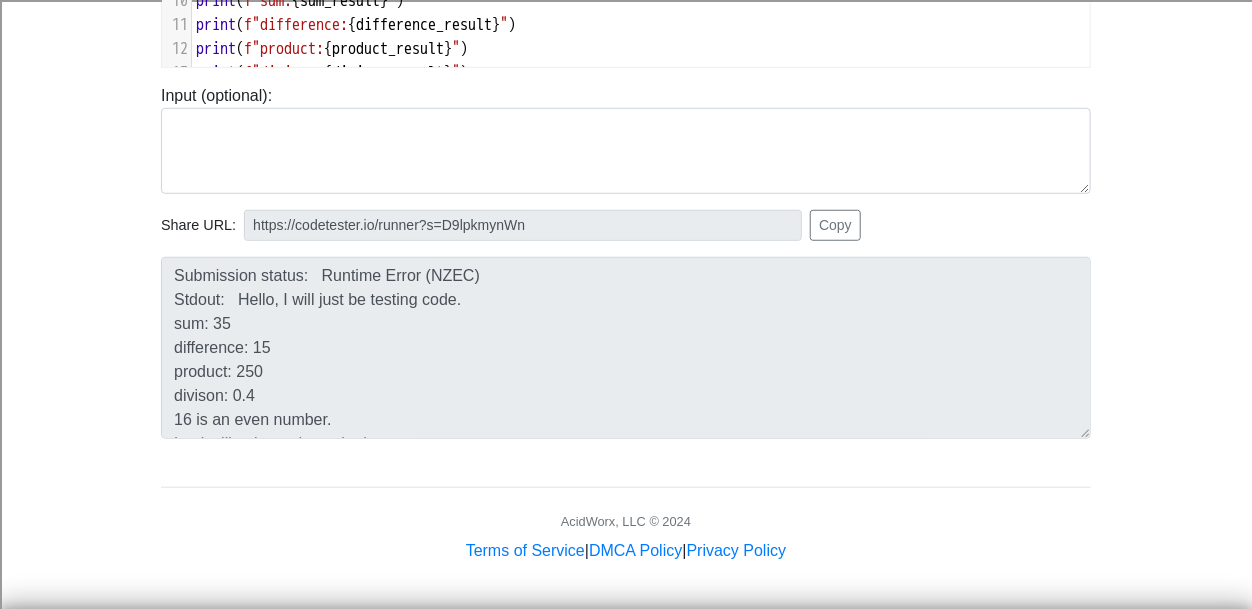 scroll, scrollTop: 357, scrollLeft: 0, axis: vertical 